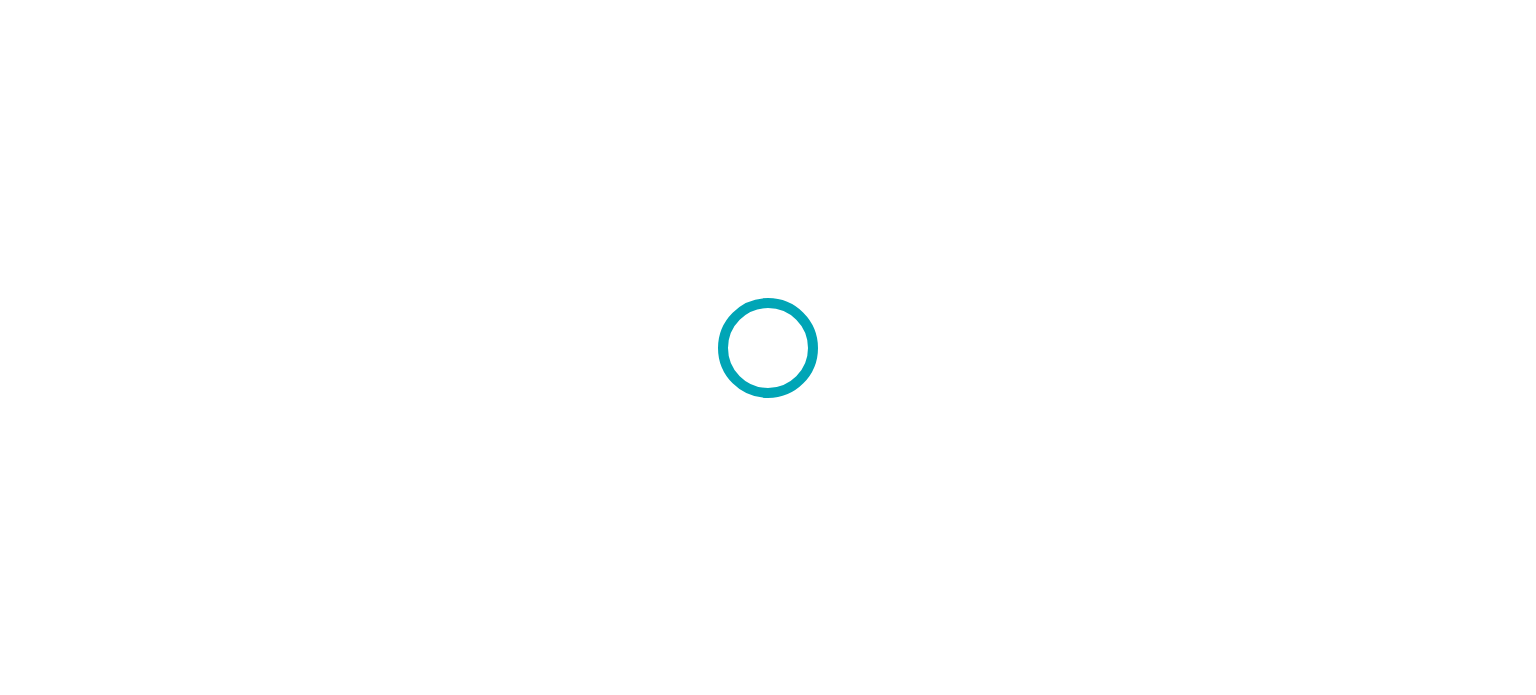 scroll, scrollTop: 0, scrollLeft: 0, axis: both 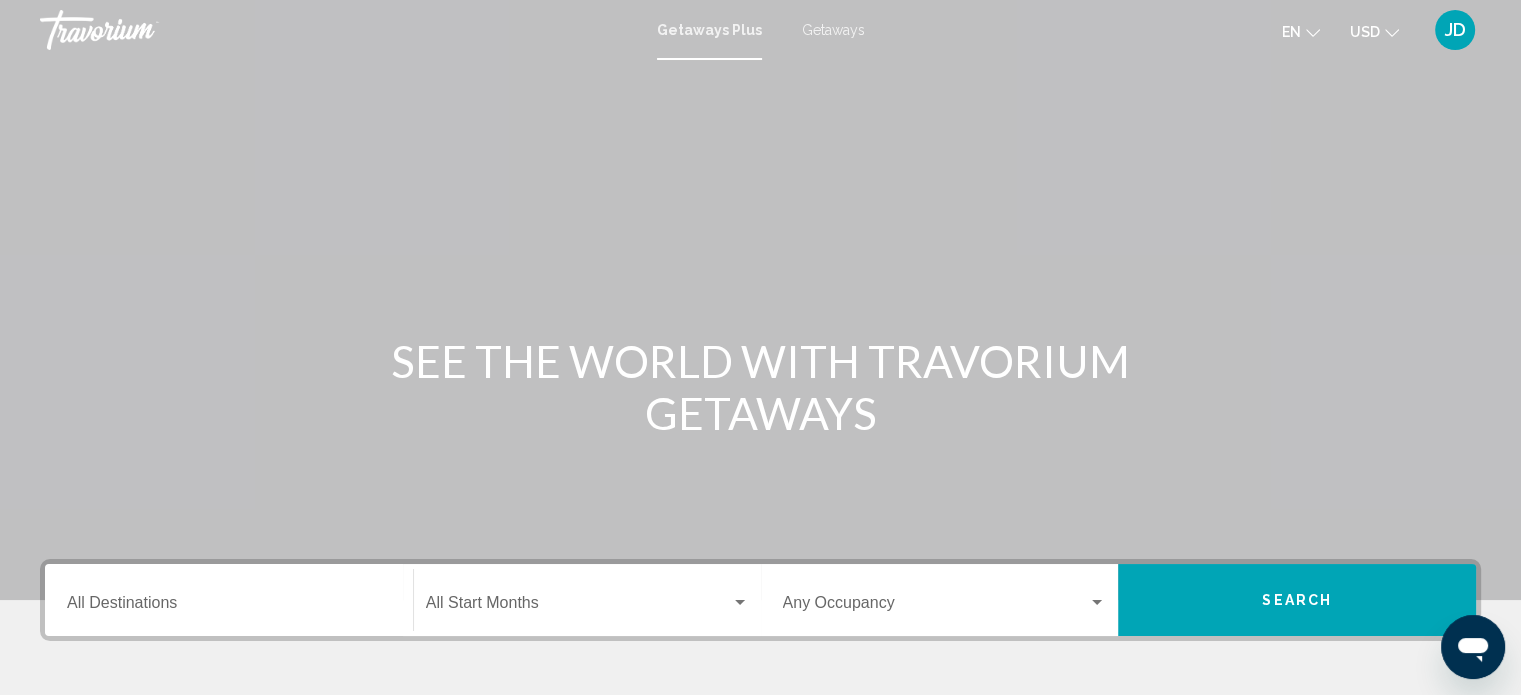 click on "Destination All Destinations" at bounding box center (229, 607) 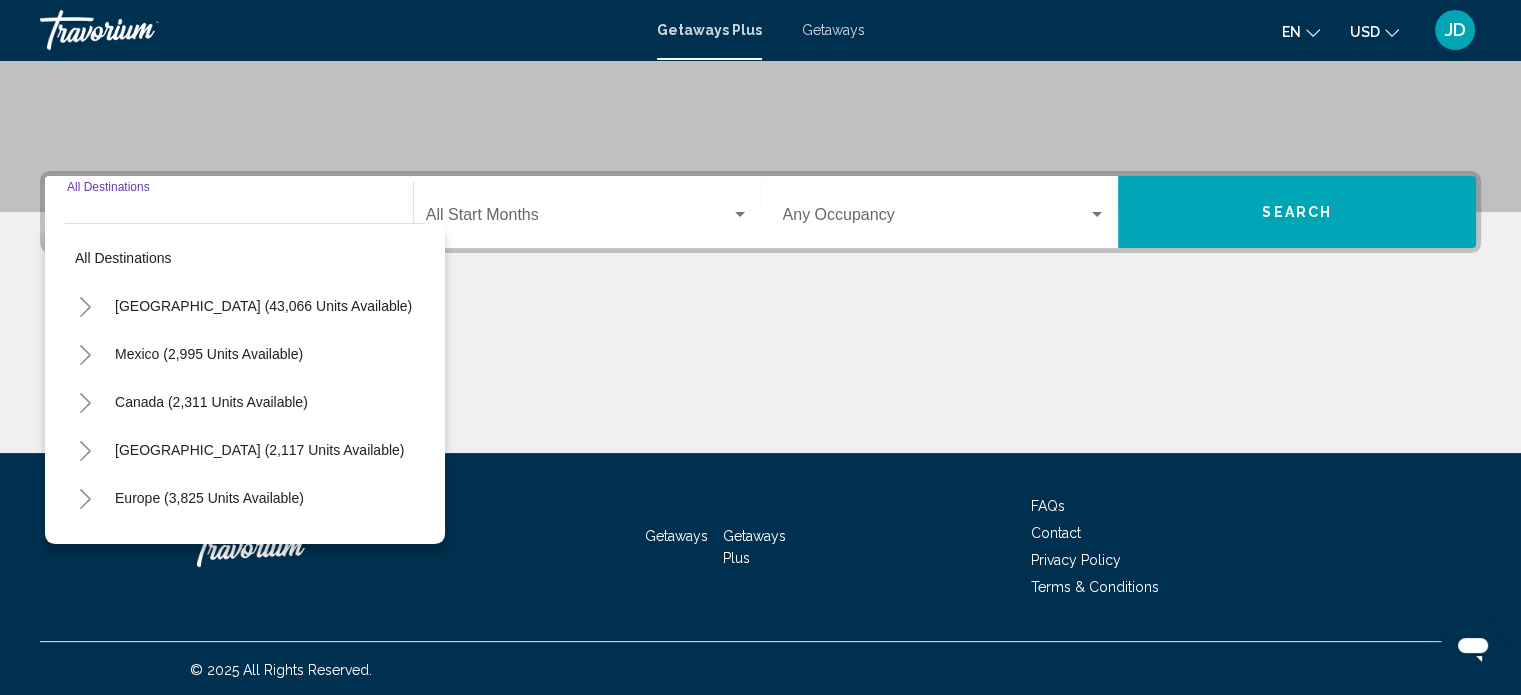 scroll, scrollTop: 390, scrollLeft: 0, axis: vertical 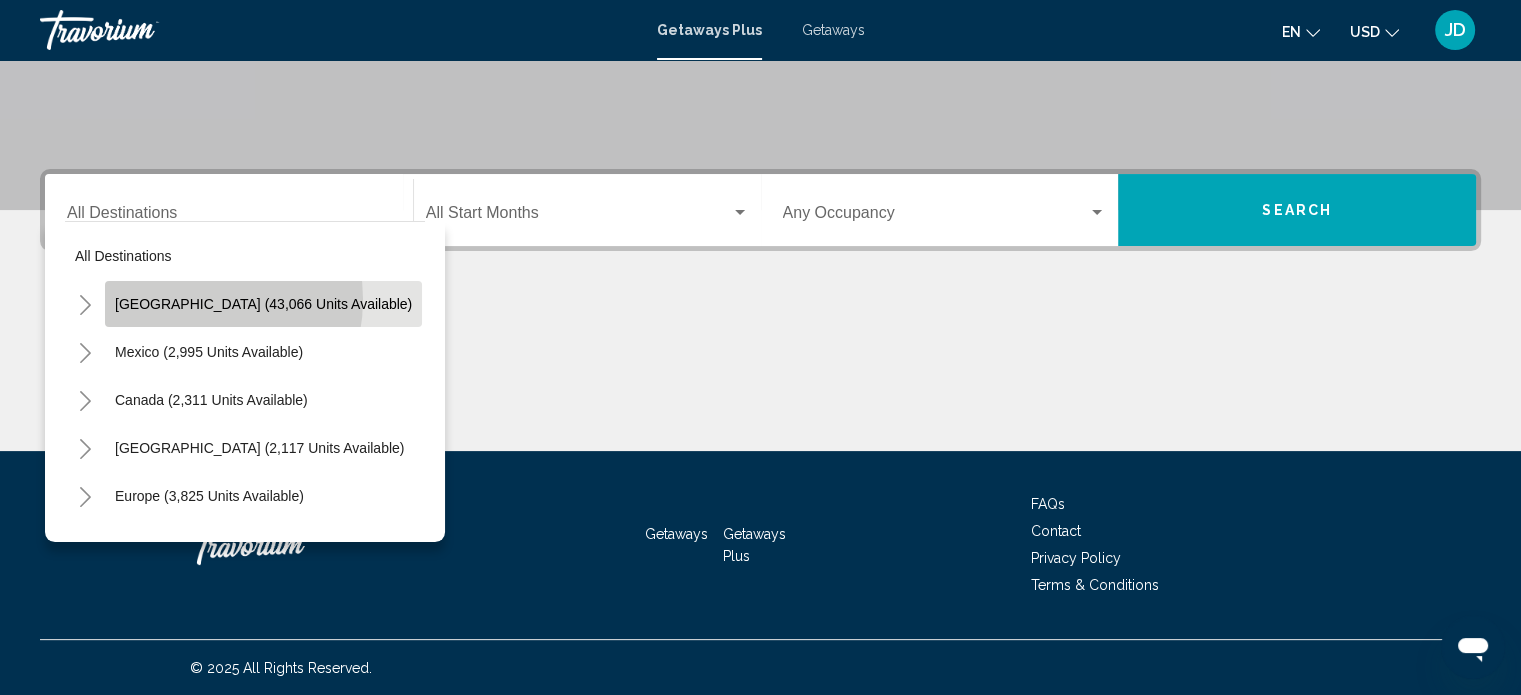 click on "[GEOGRAPHIC_DATA] (43,066 units available)" 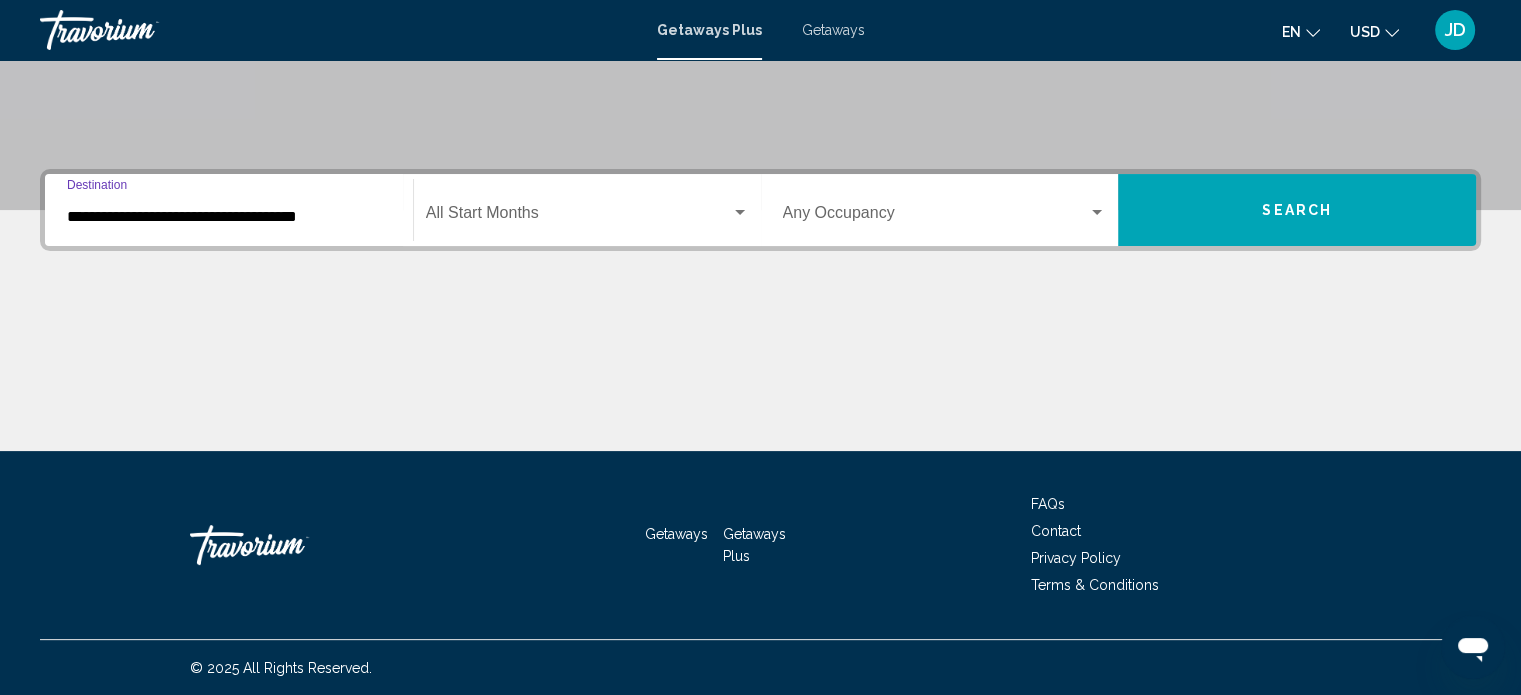 click on "**********" at bounding box center (229, 217) 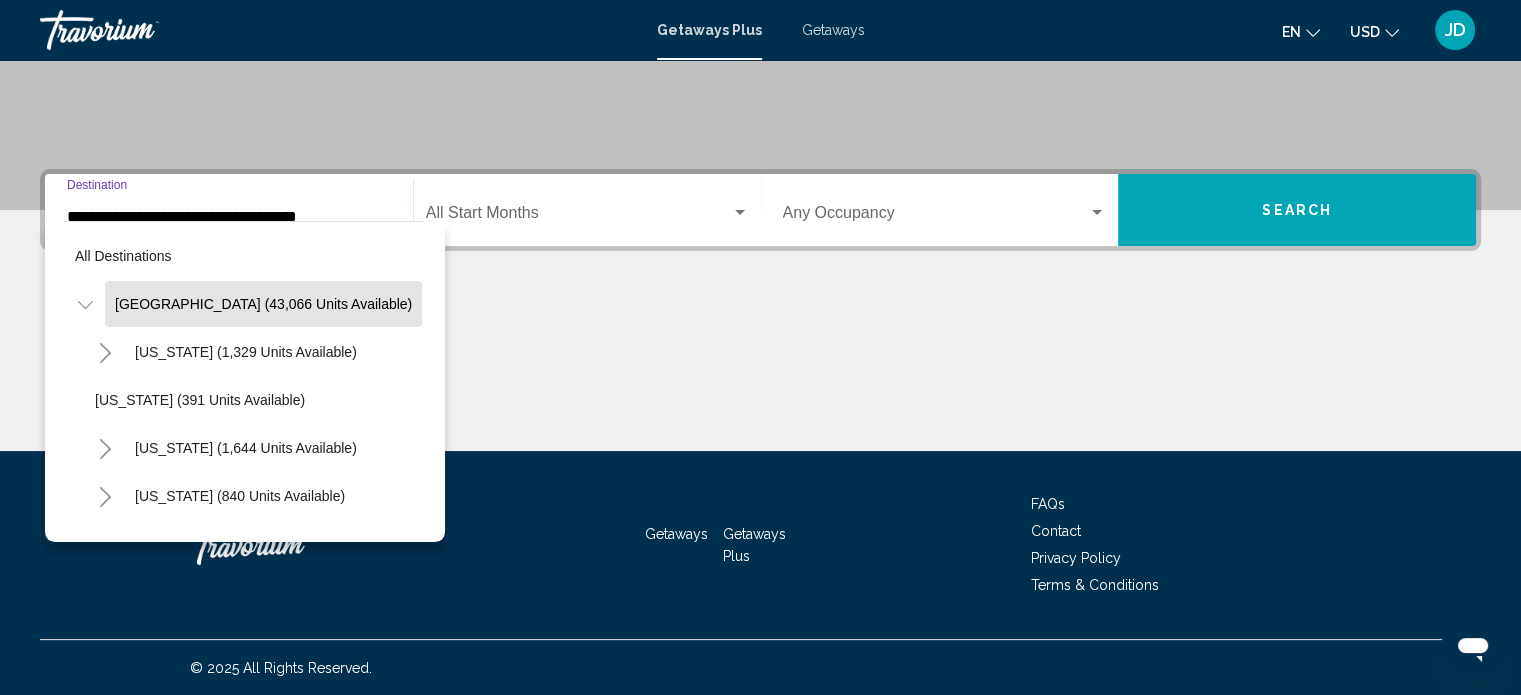scroll, scrollTop: 346, scrollLeft: 0, axis: vertical 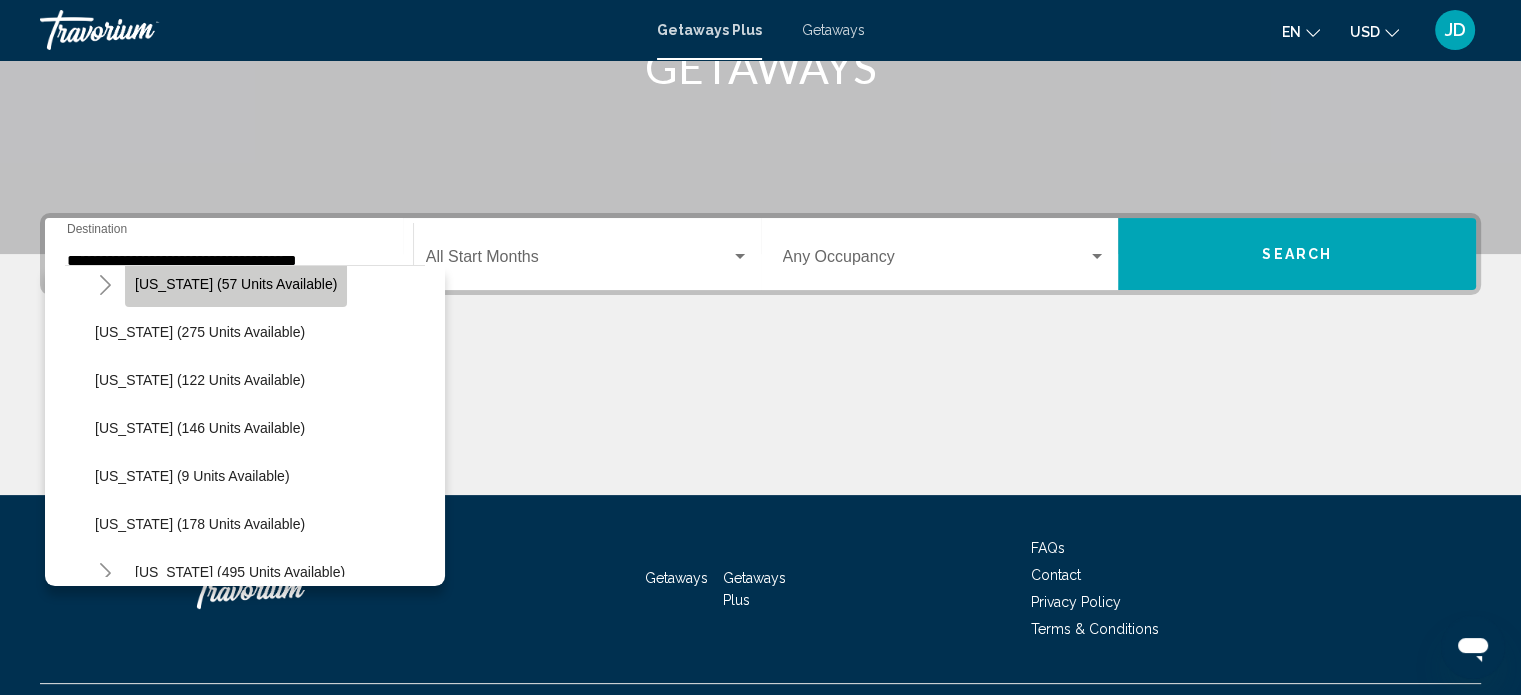 click on "[US_STATE] (57 units available)" 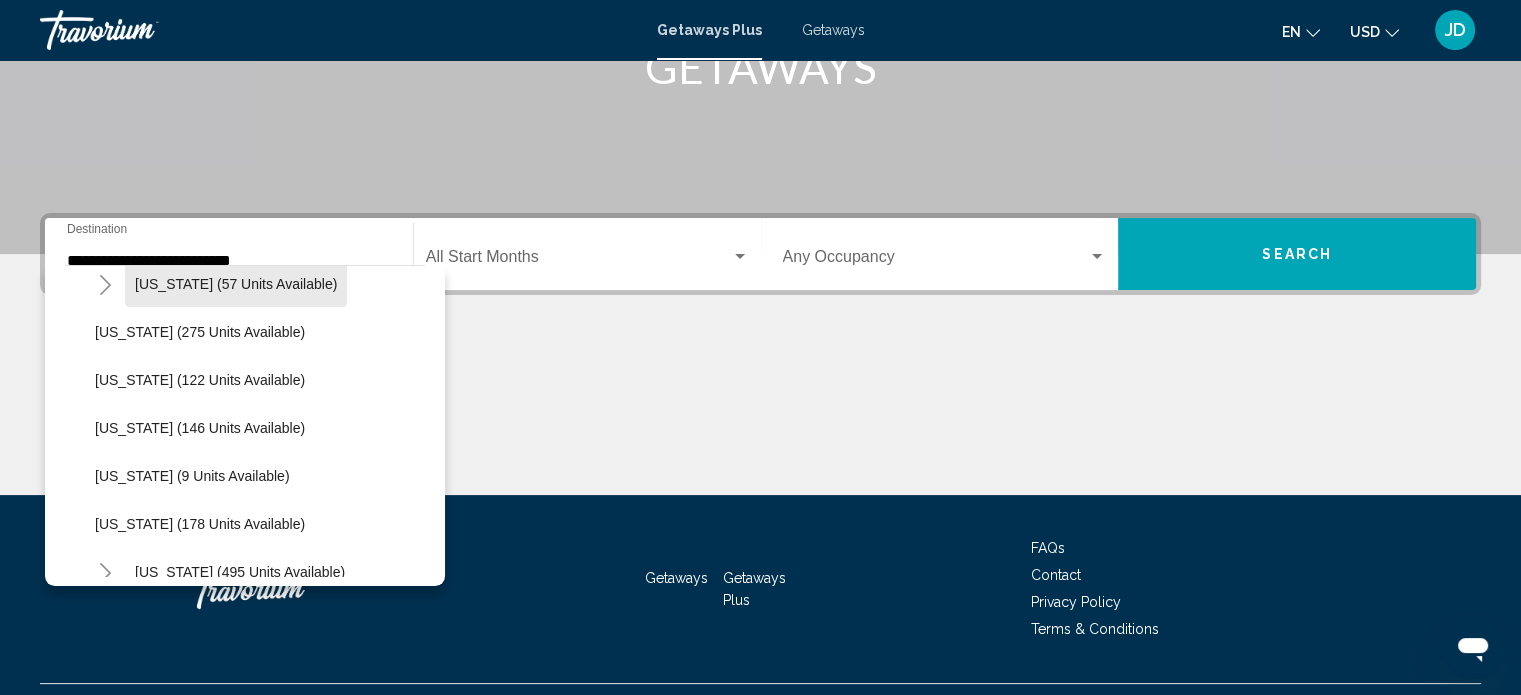 scroll, scrollTop: 390, scrollLeft: 0, axis: vertical 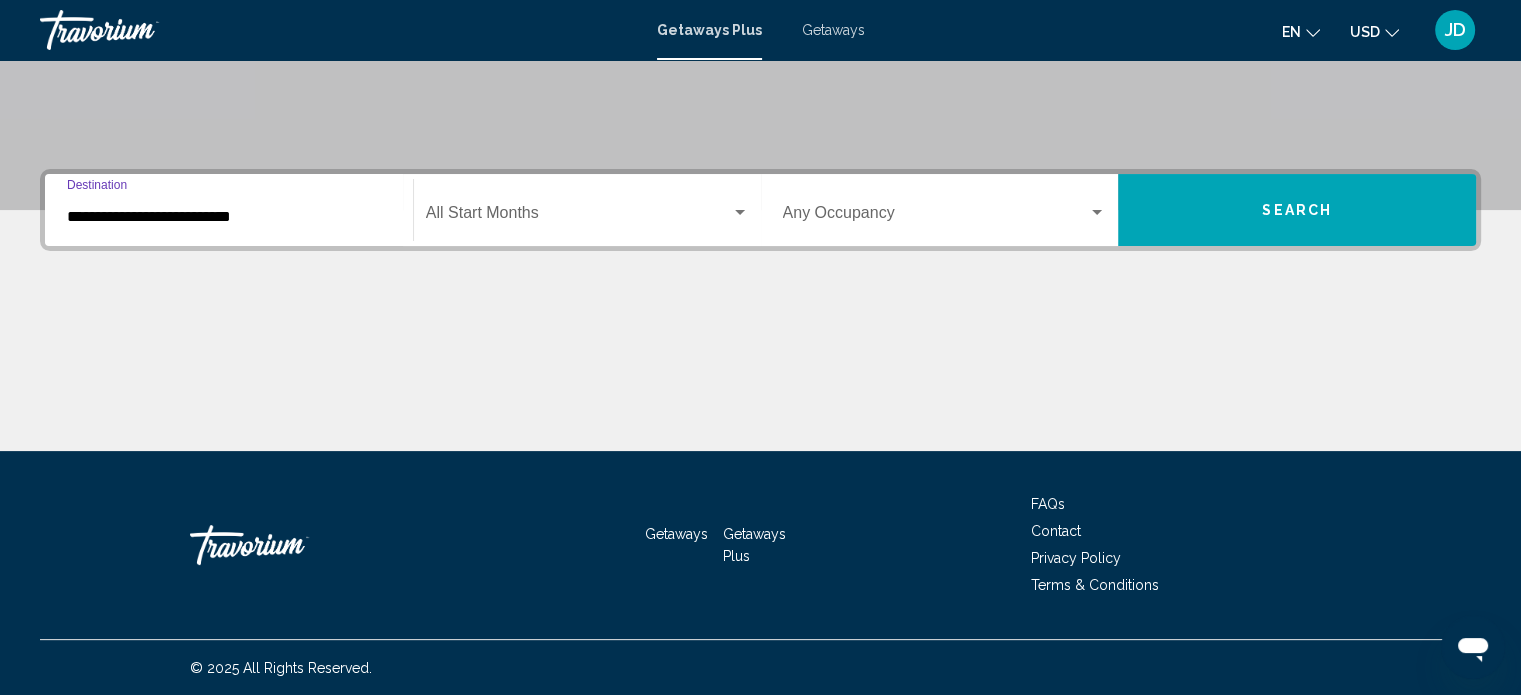 click at bounding box center (740, 213) 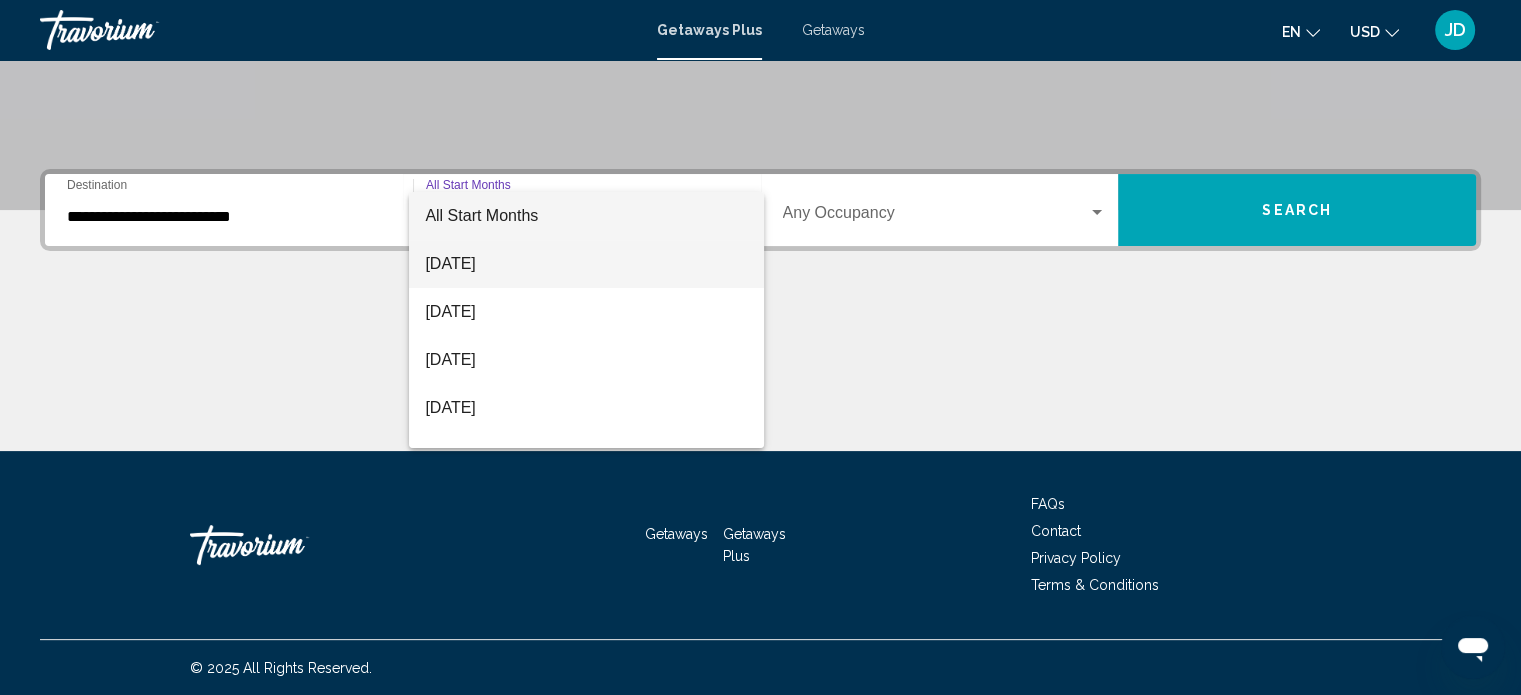 click on "[DATE]" at bounding box center (586, 264) 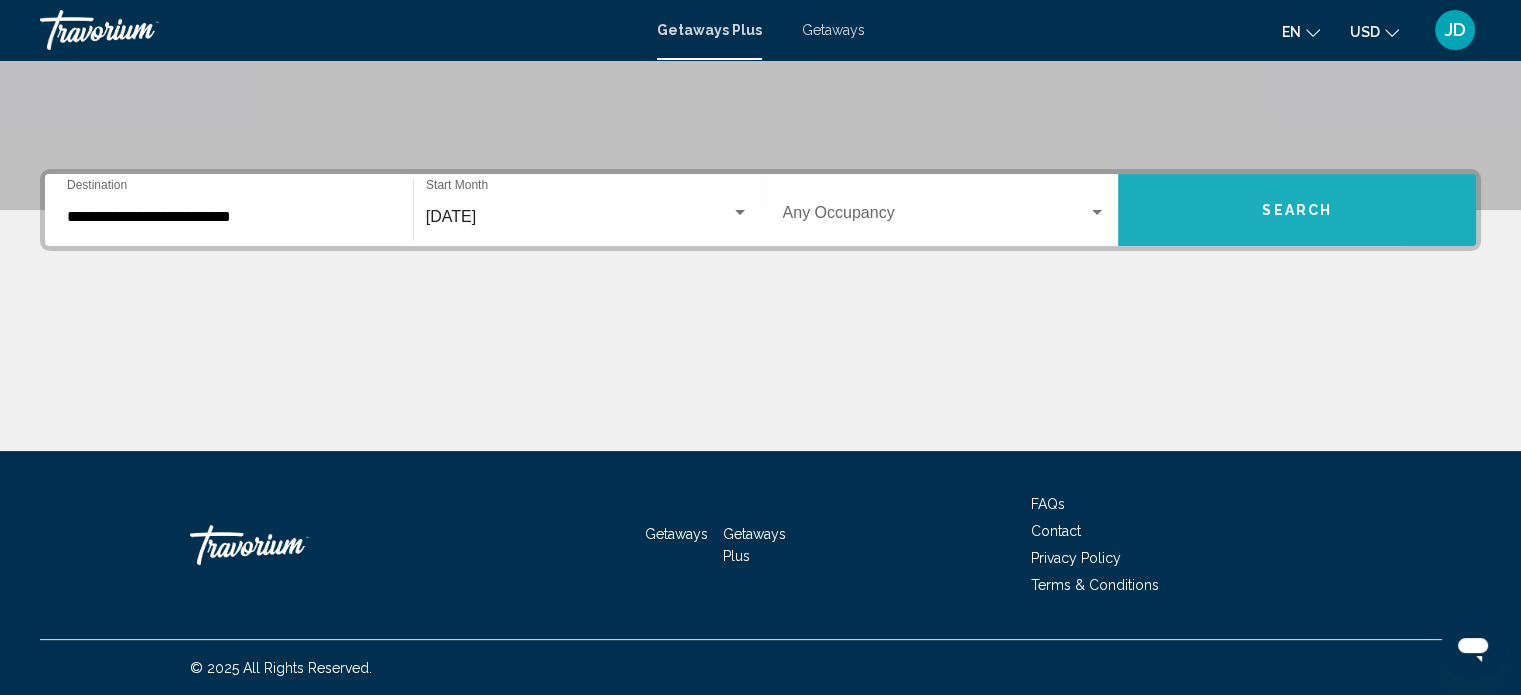 click on "Search" at bounding box center (1297, 210) 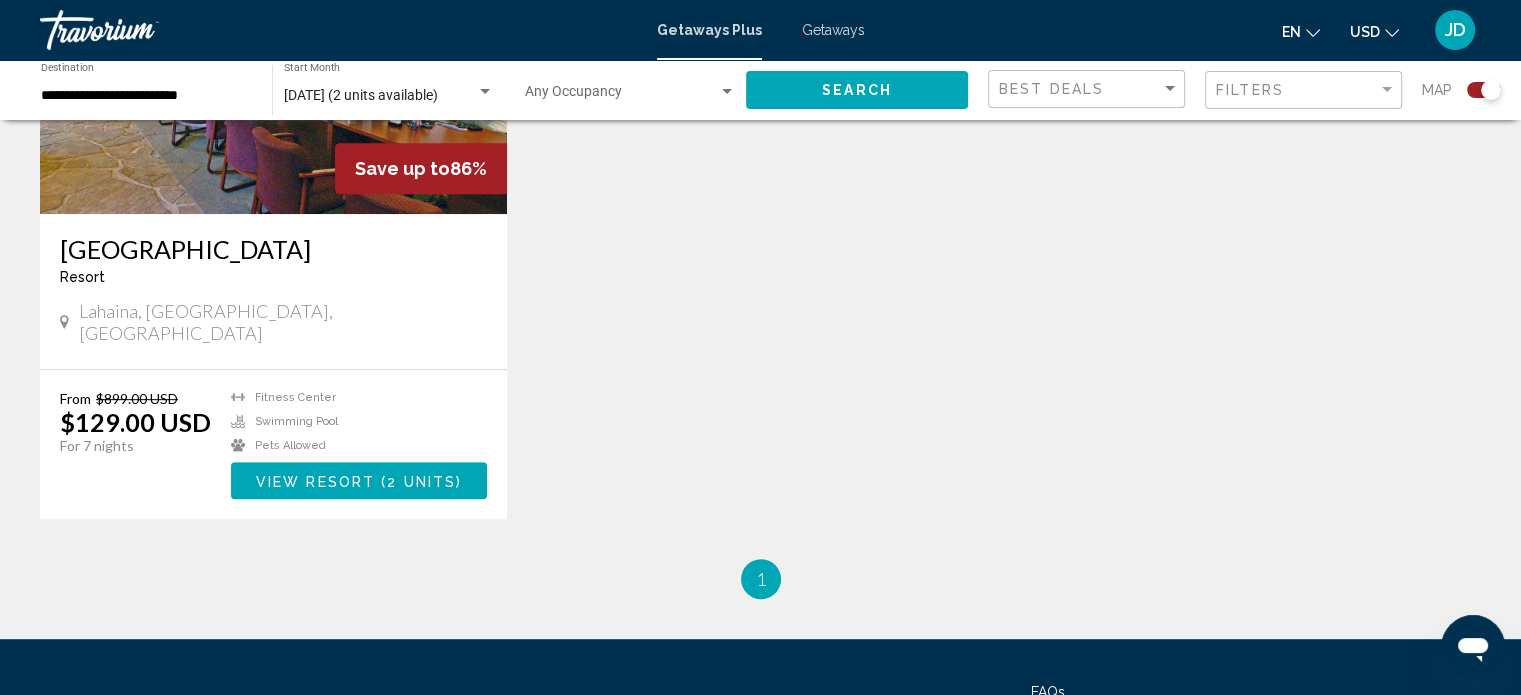 scroll, scrollTop: 1000, scrollLeft: 0, axis: vertical 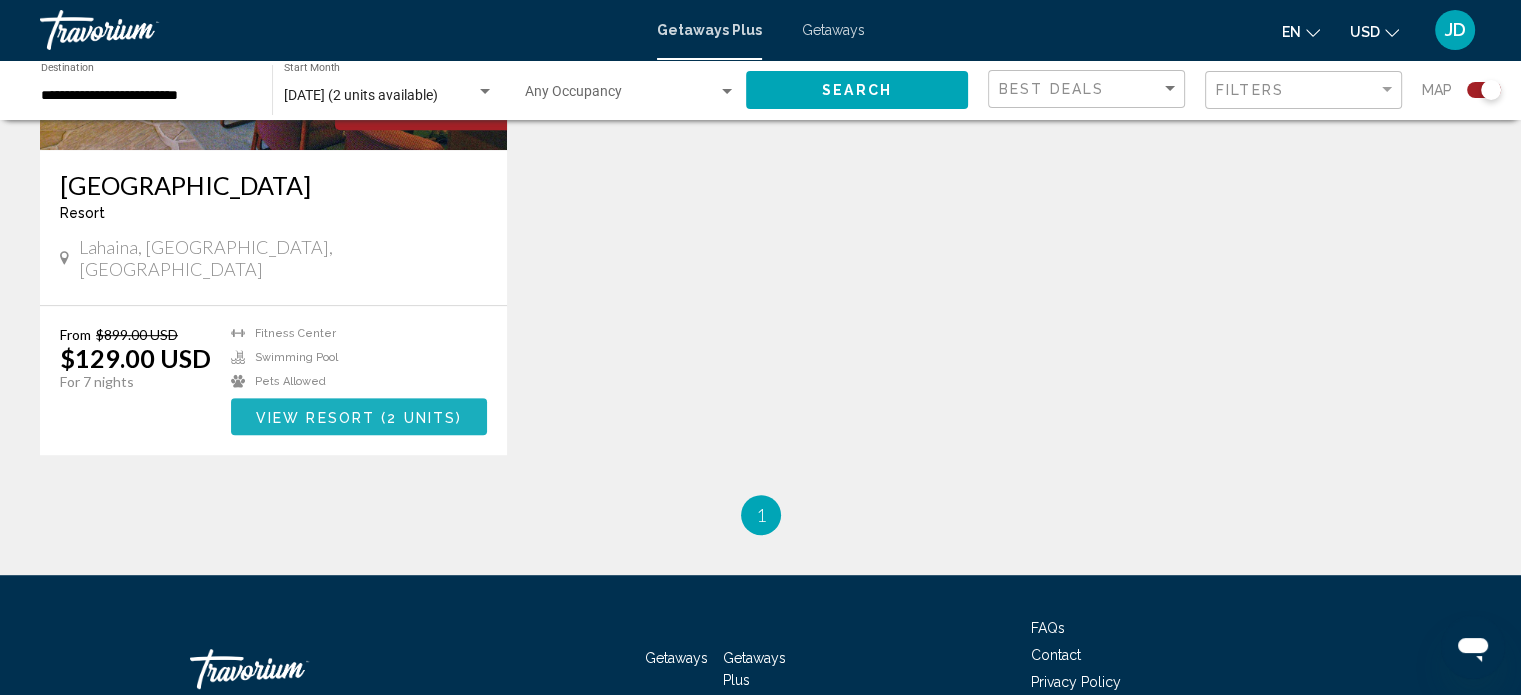 click on "View Resort" at bounding box center (315, 417) 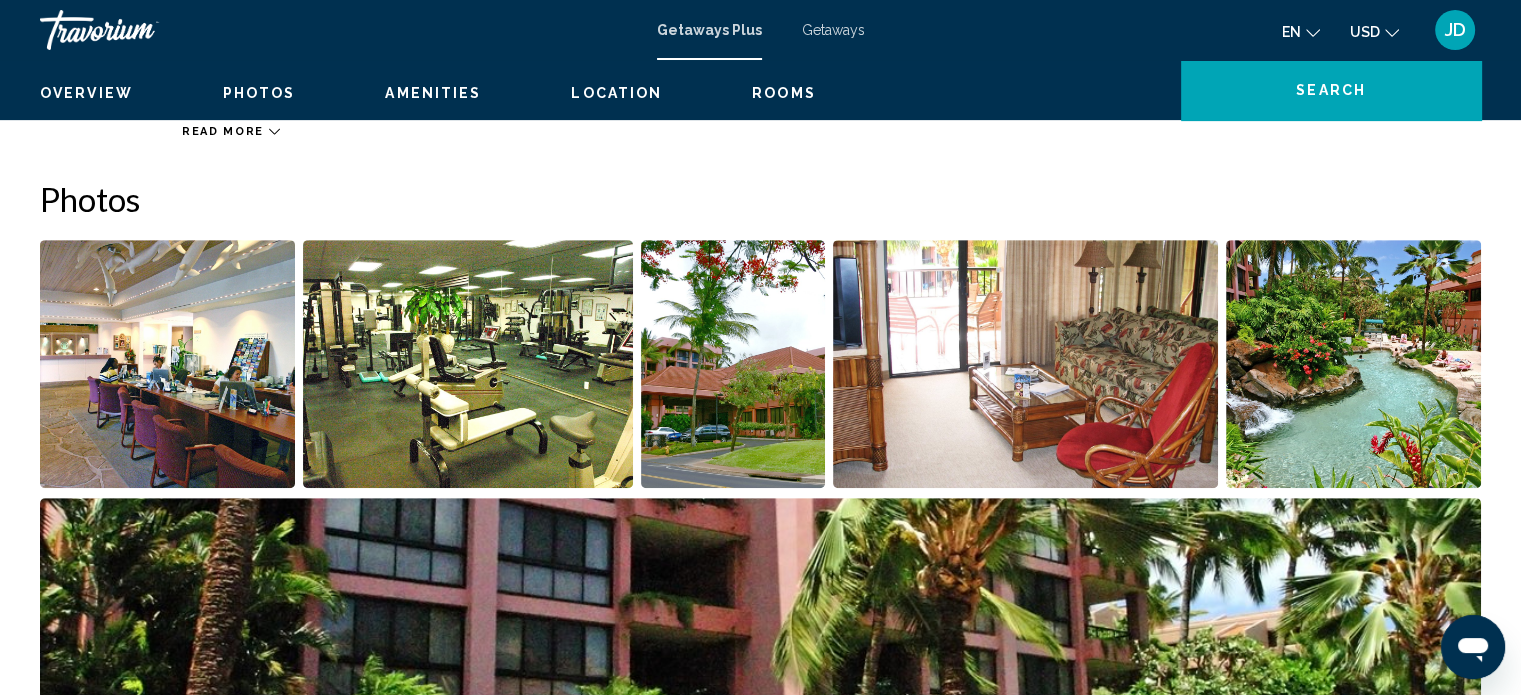 scroll, scrollTop: 900, scrollLeft: 0, axis: vertical 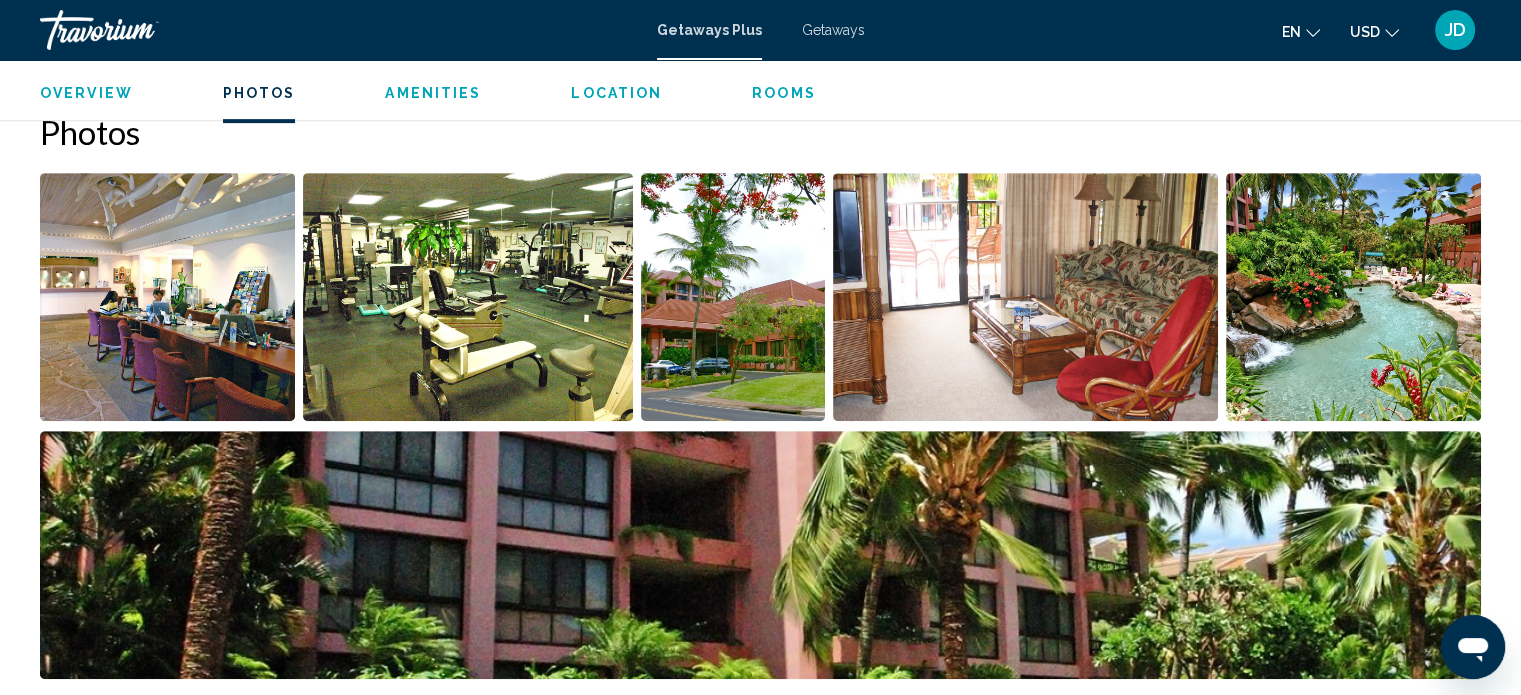 click at bounding box center [167, 297] 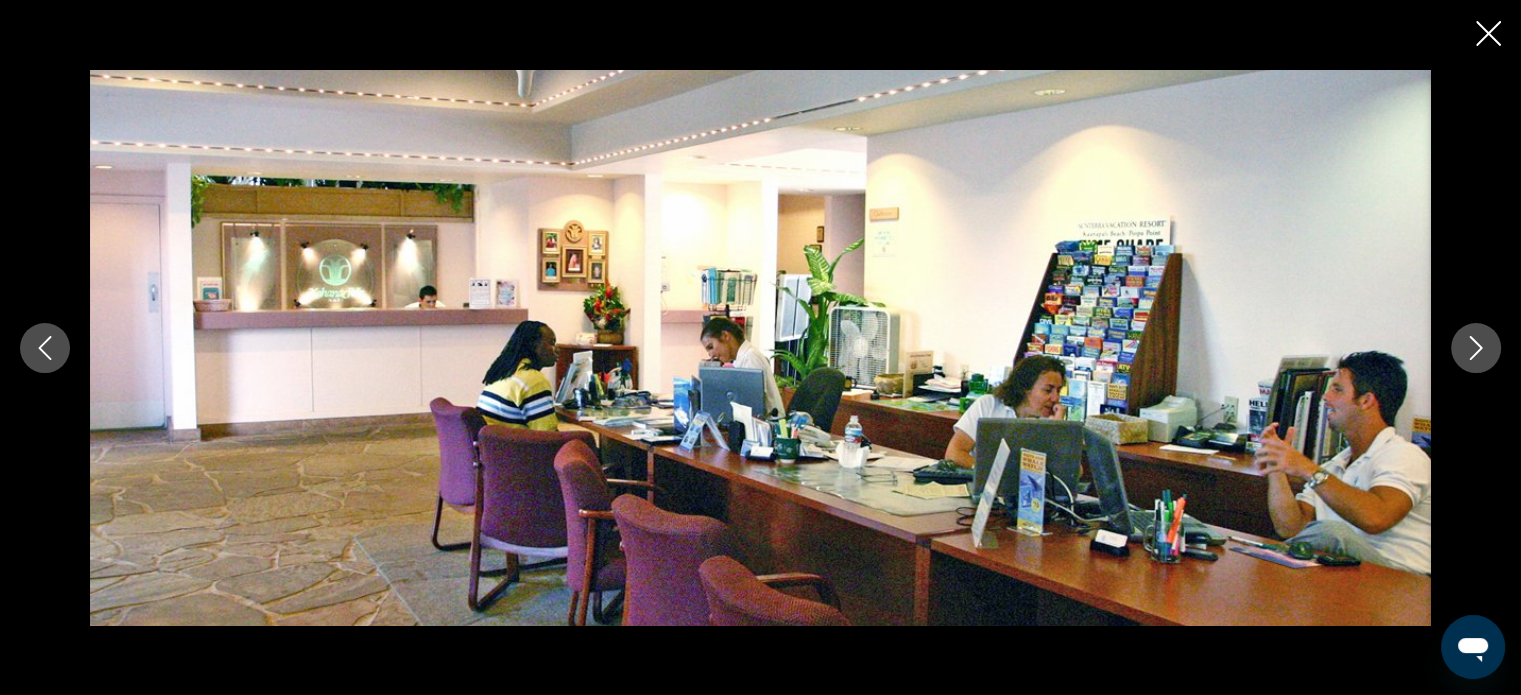 click 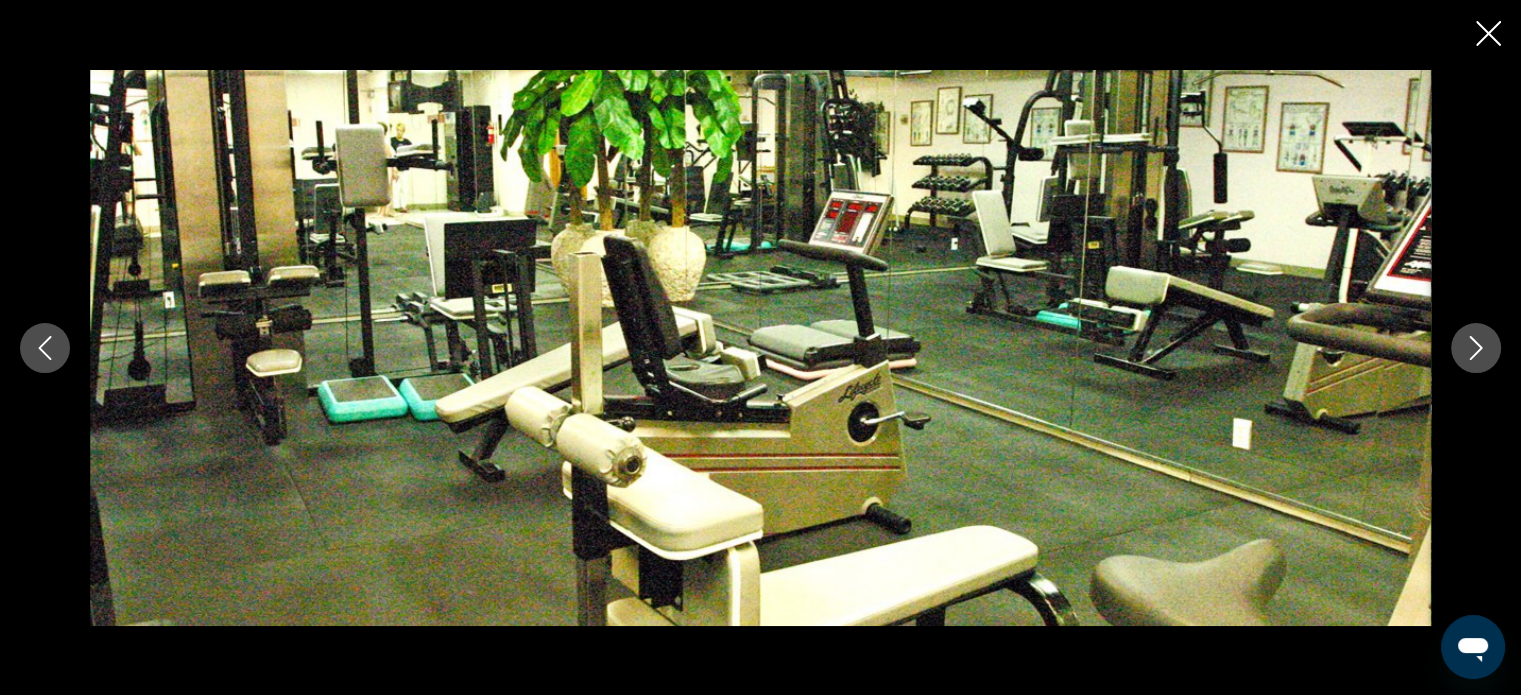 click 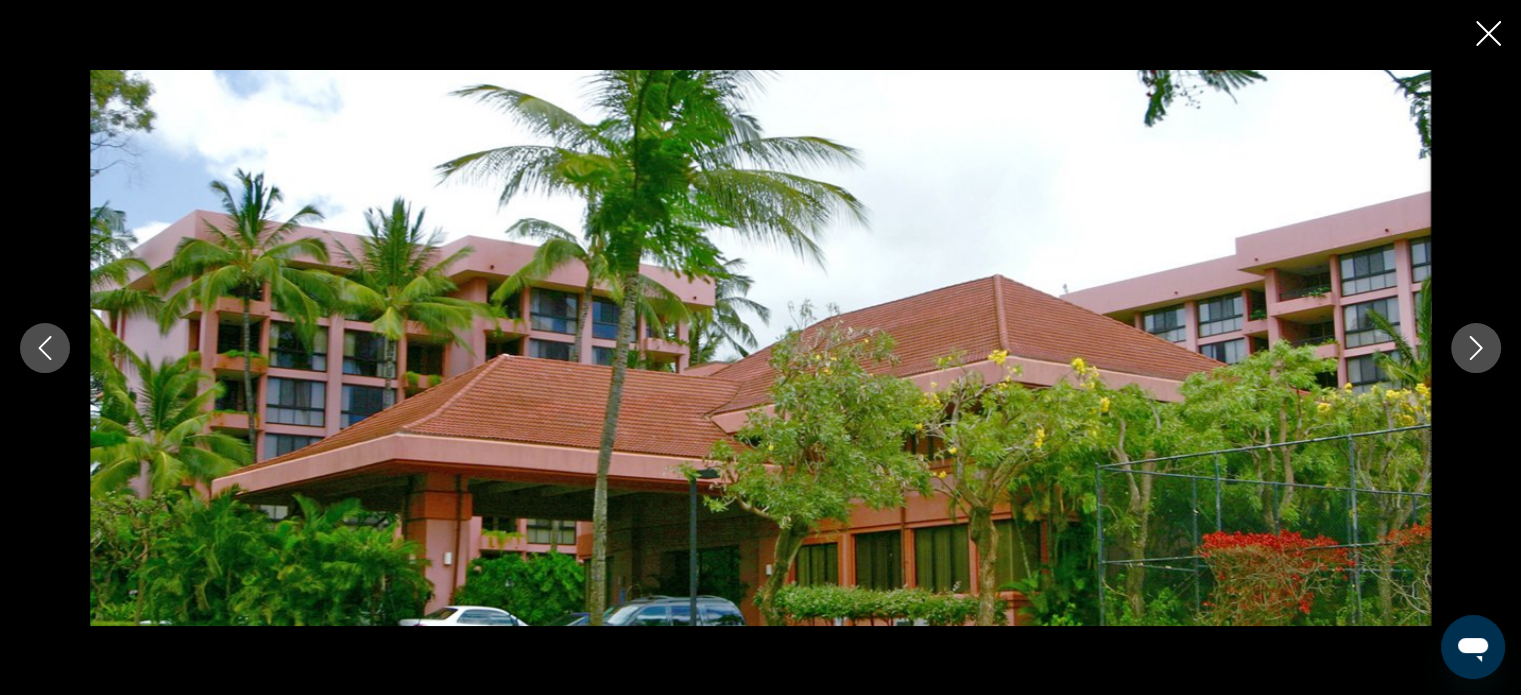 click 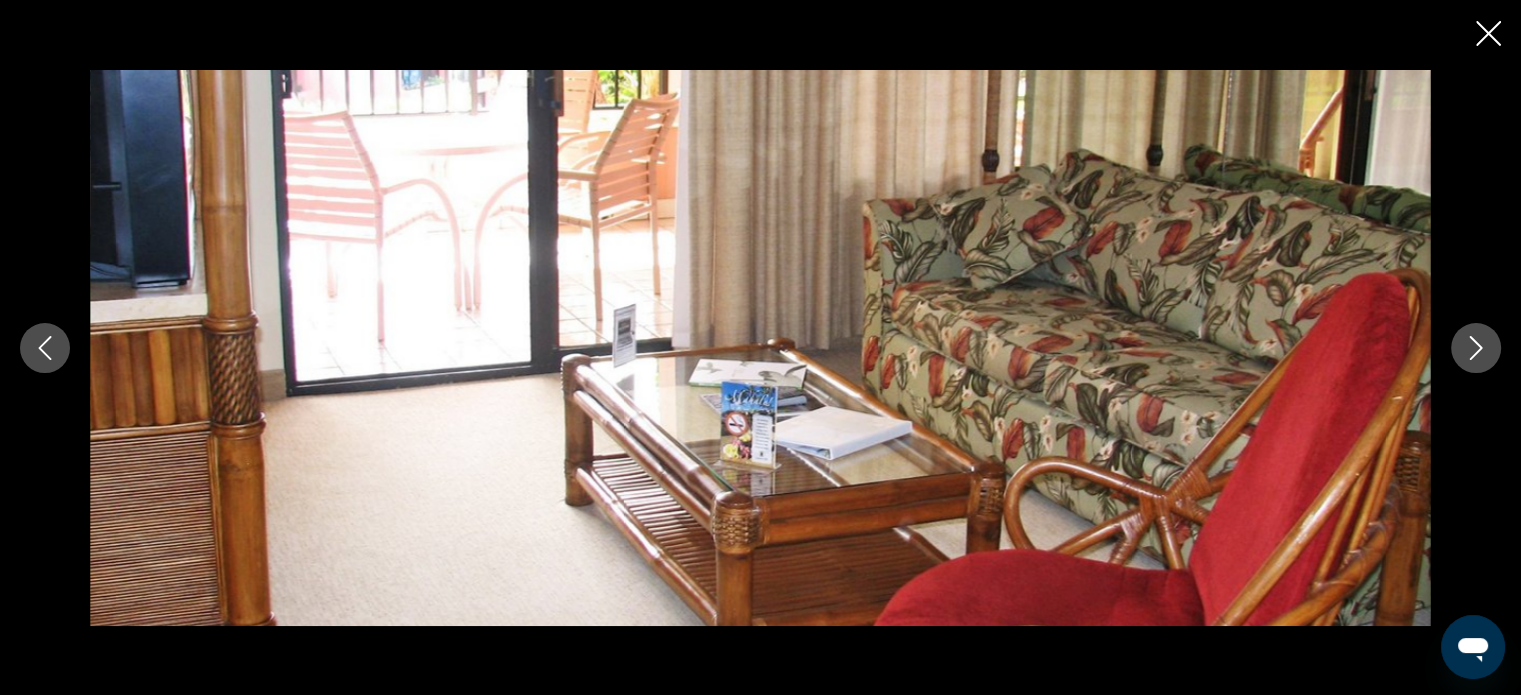 click 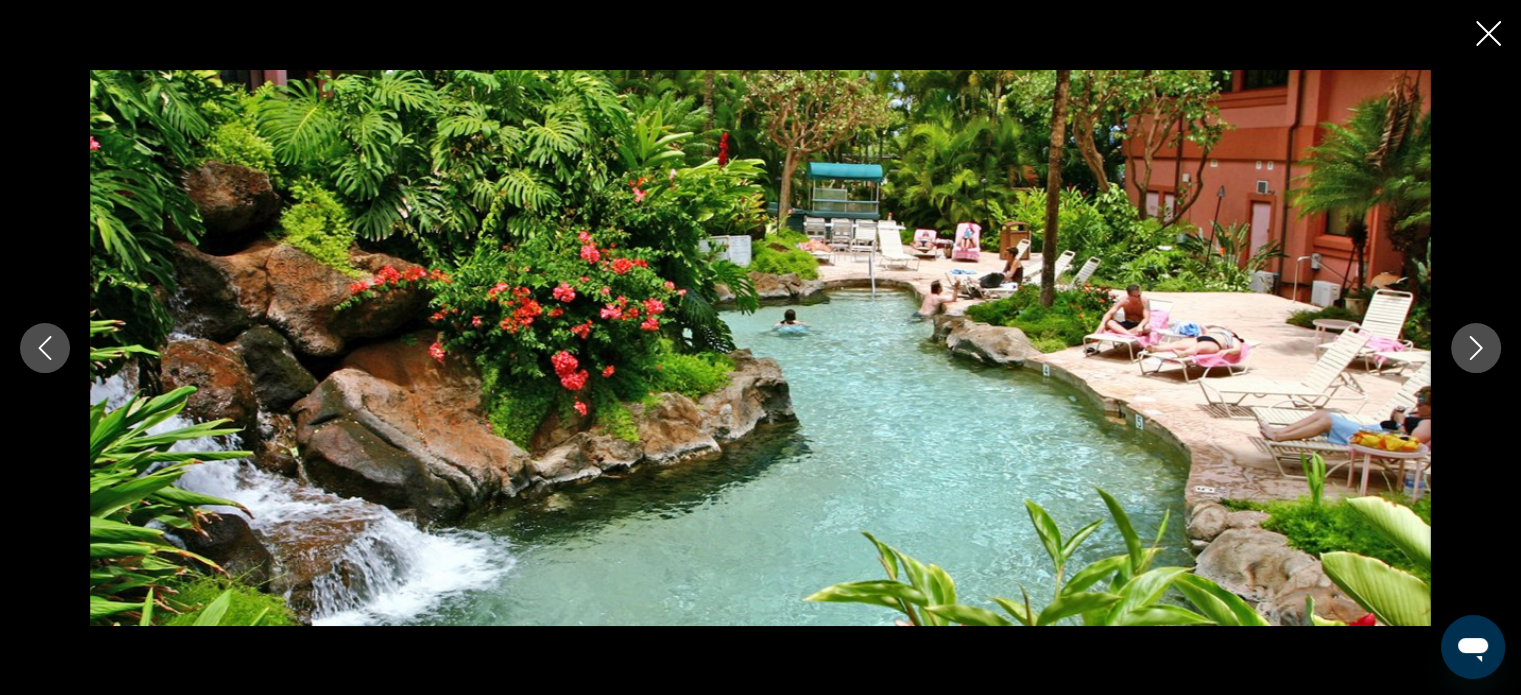 click 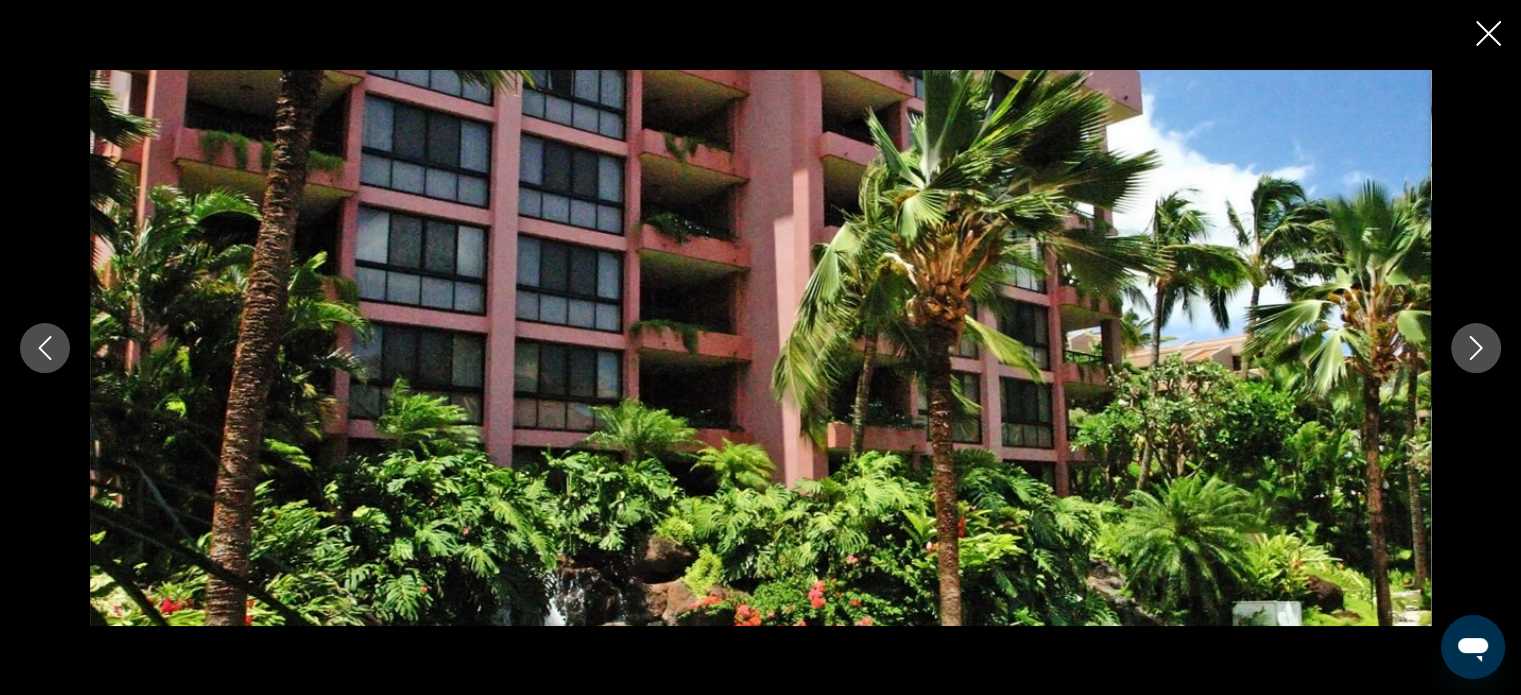 click 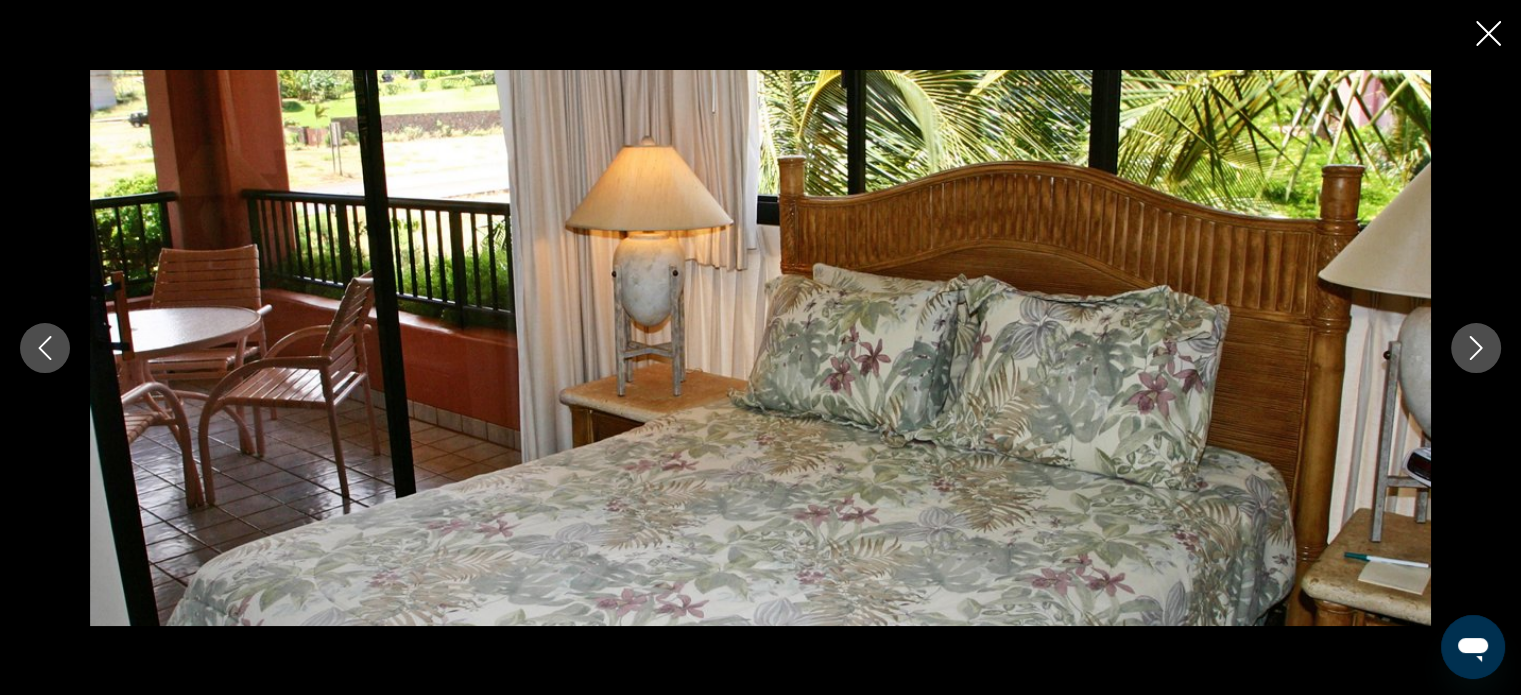 click at bounding box center (1476, 348) 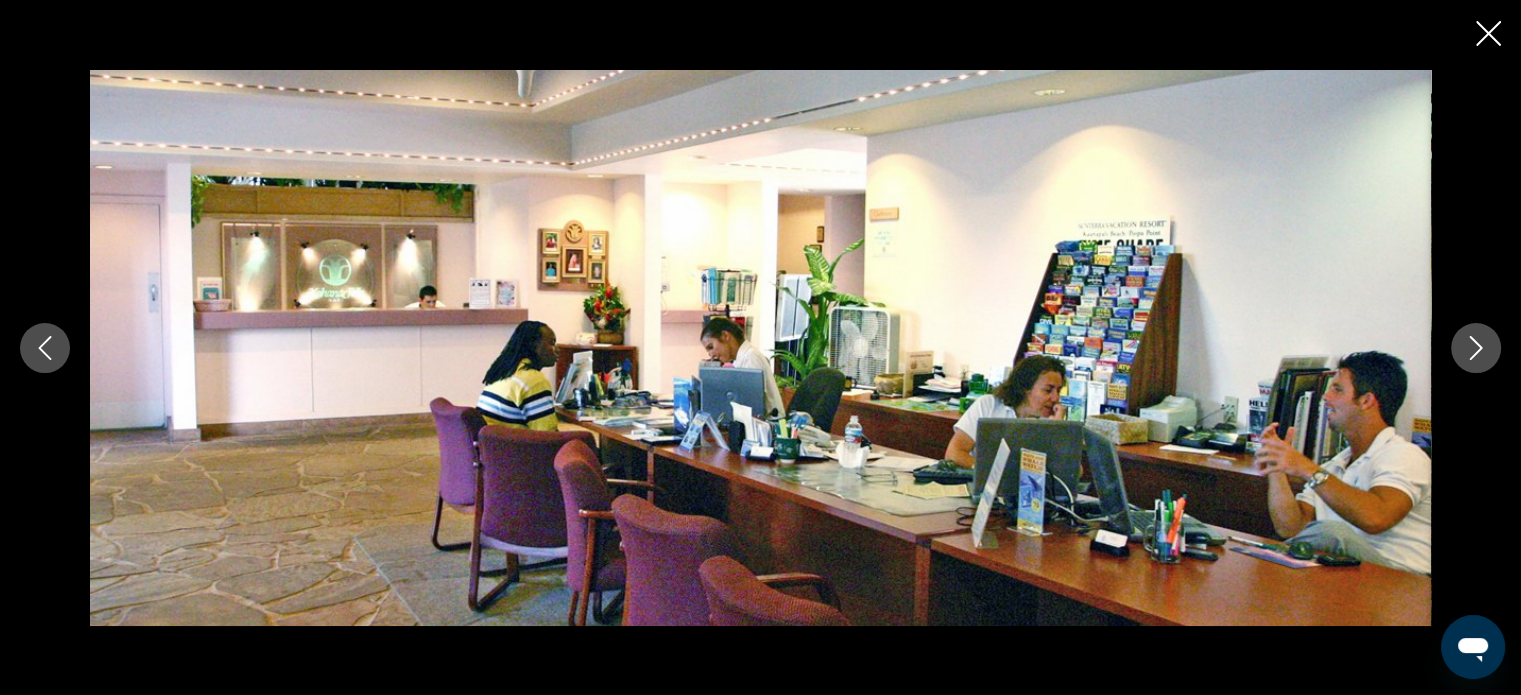 click at bounding box center [760, 348] 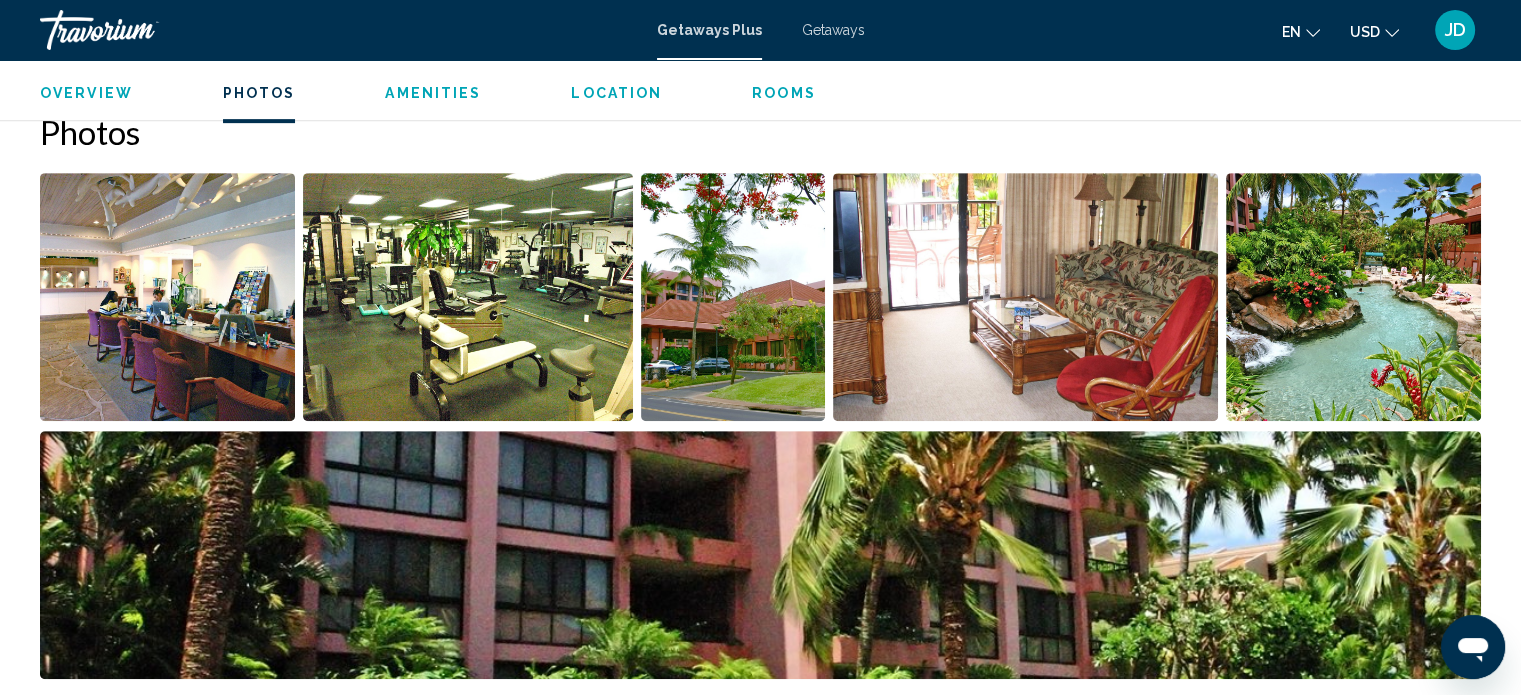 scroll, scrollTop: 1000, scrollLeft: 0, axis: vertical 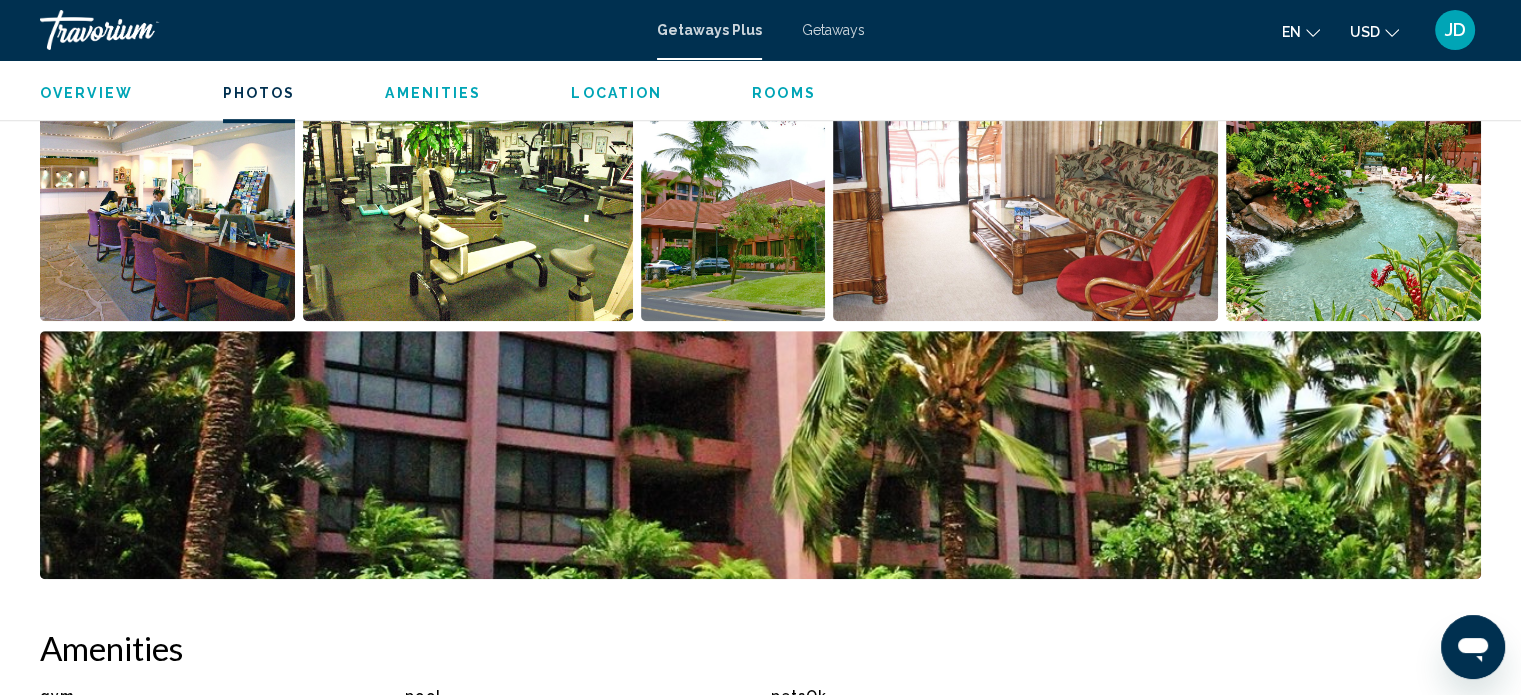 click at bounding box center [1353, 197] 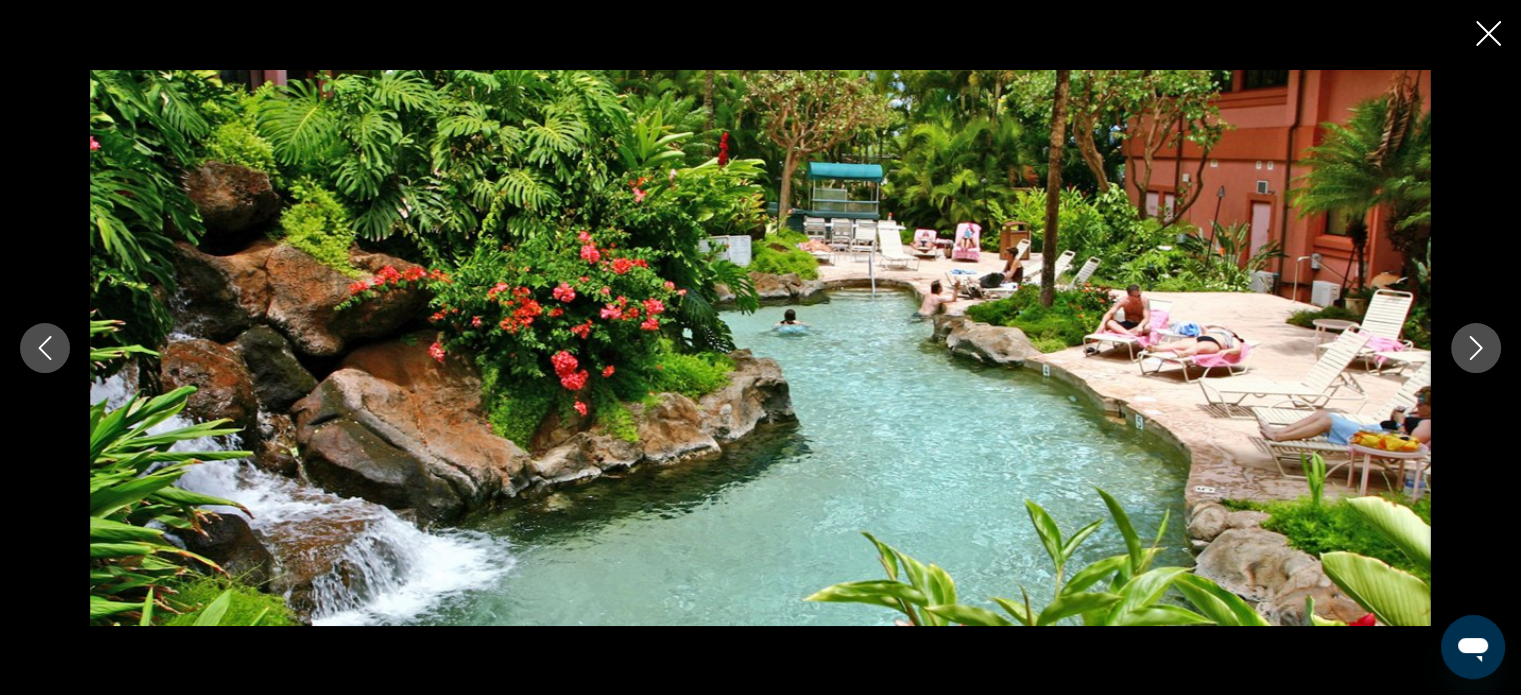 click at bounding box center (1476, 348) 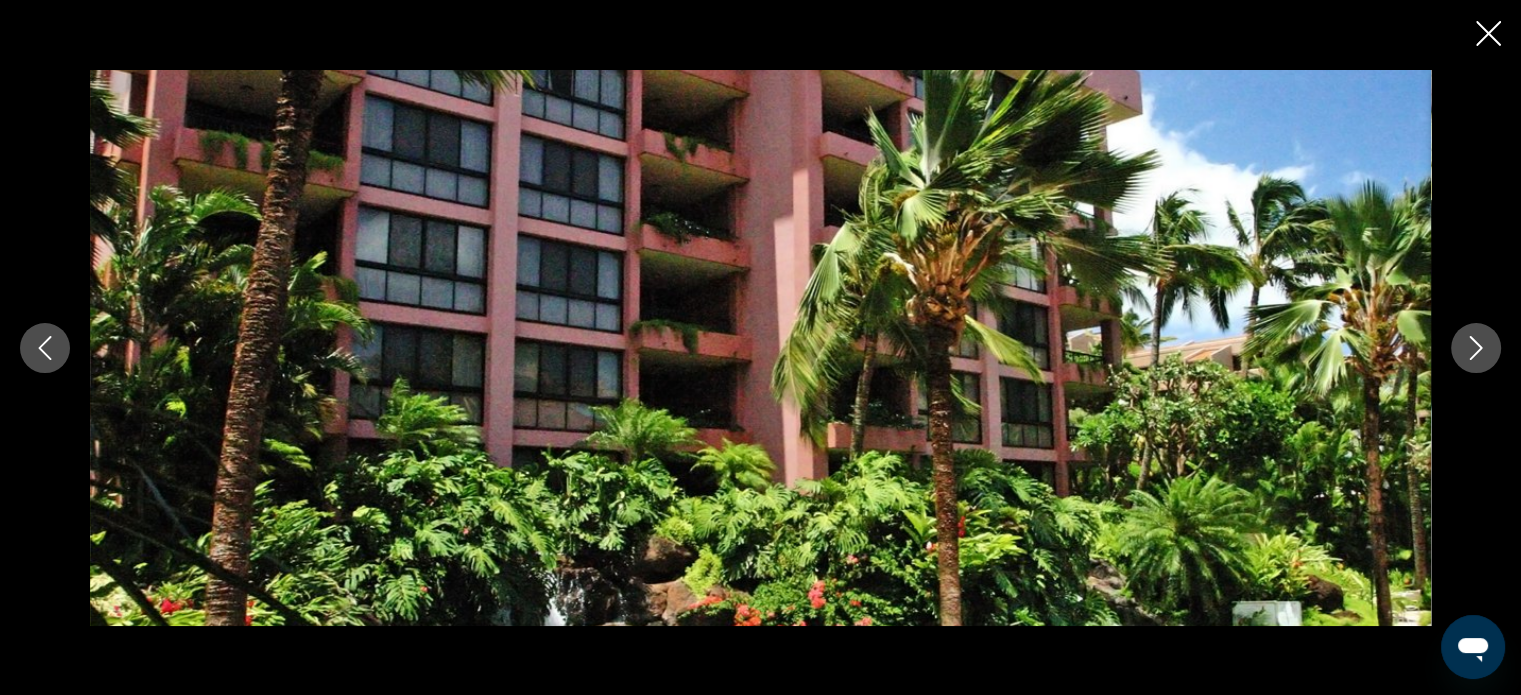 click at bounding box center (1476, 348) 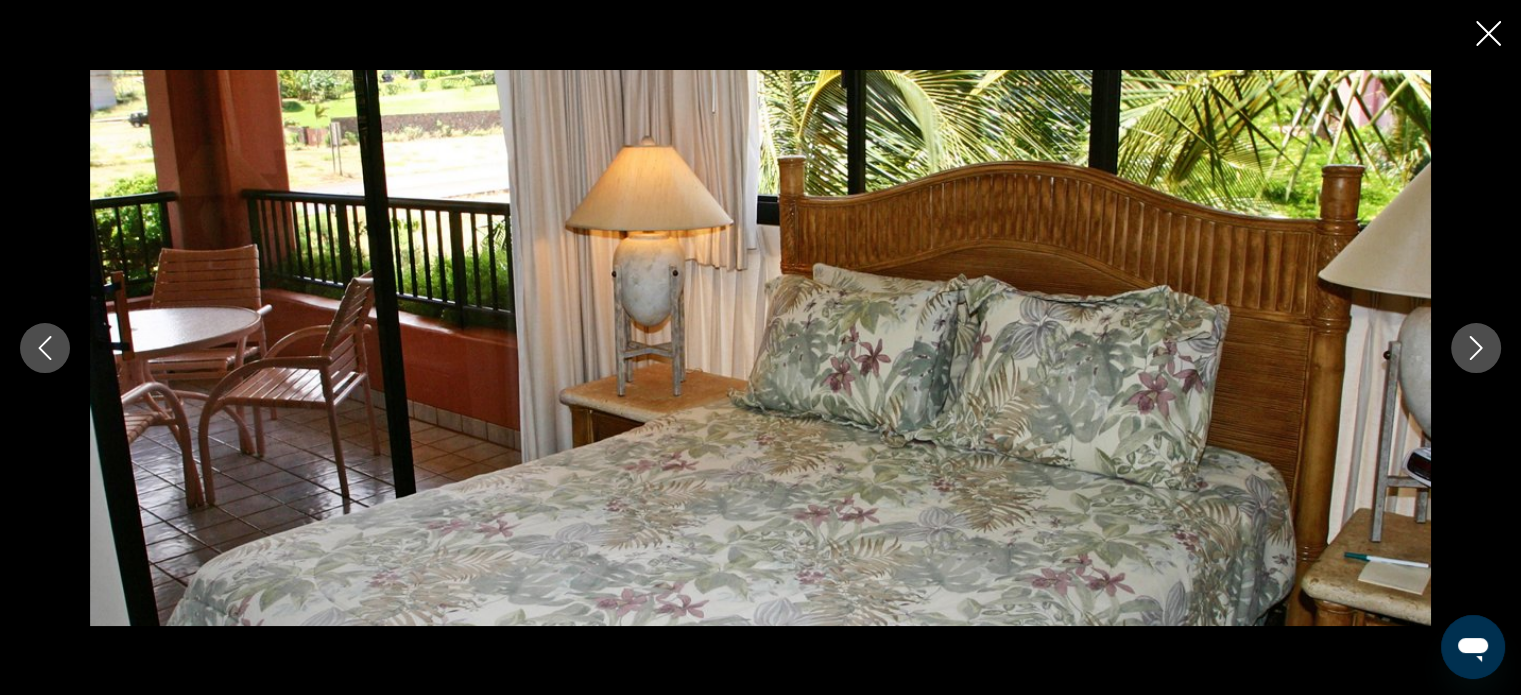 click at bounding box center (1476, 348) 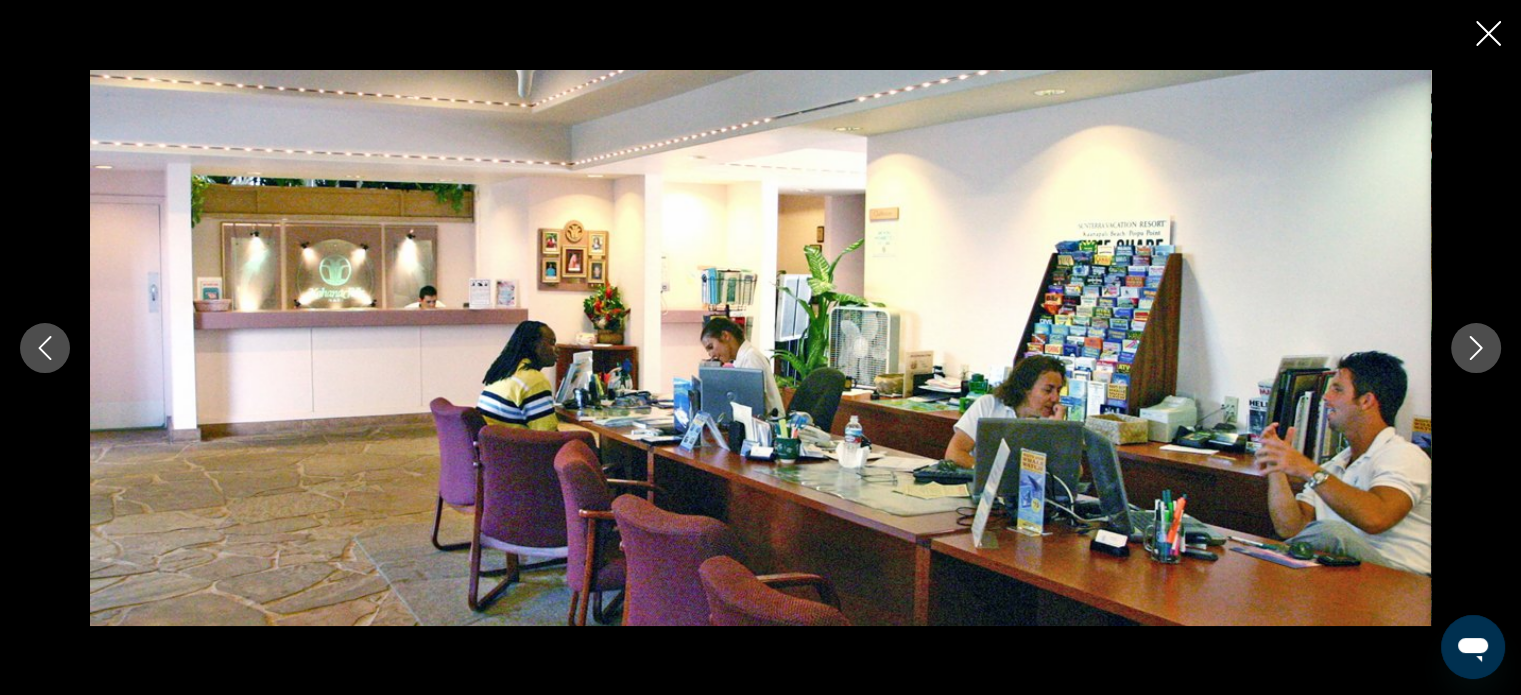 click 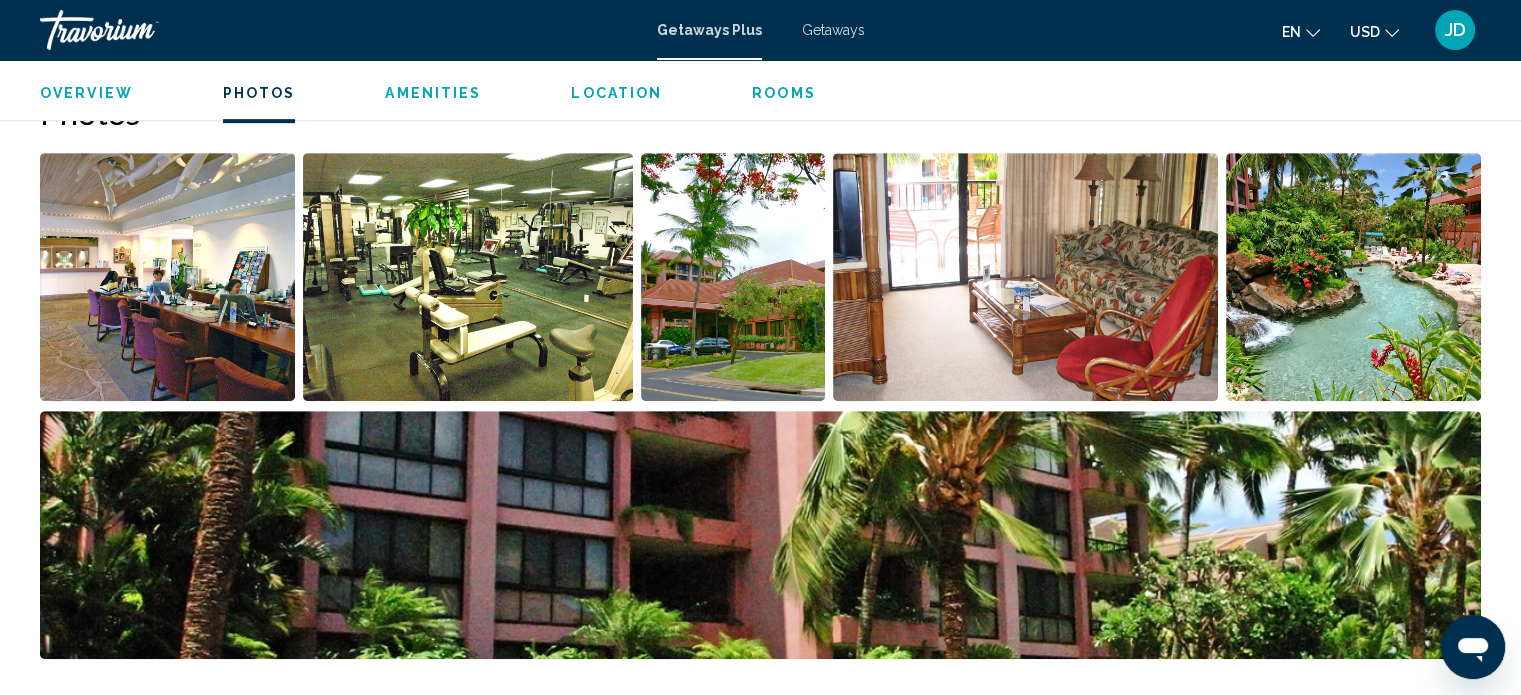 scroll, scrollTop: 900, scrollLeft: 0, axis: vertical 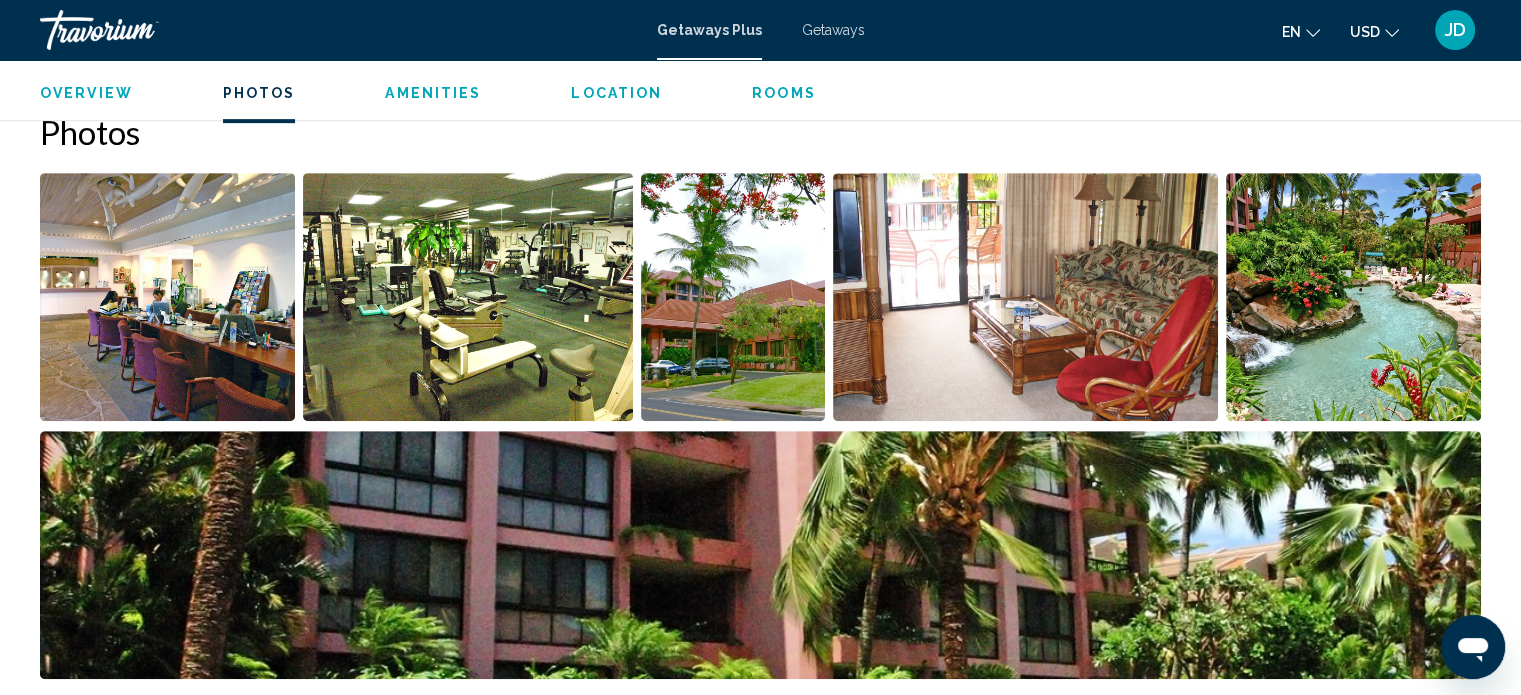 click at bounding box center [1025, 297] 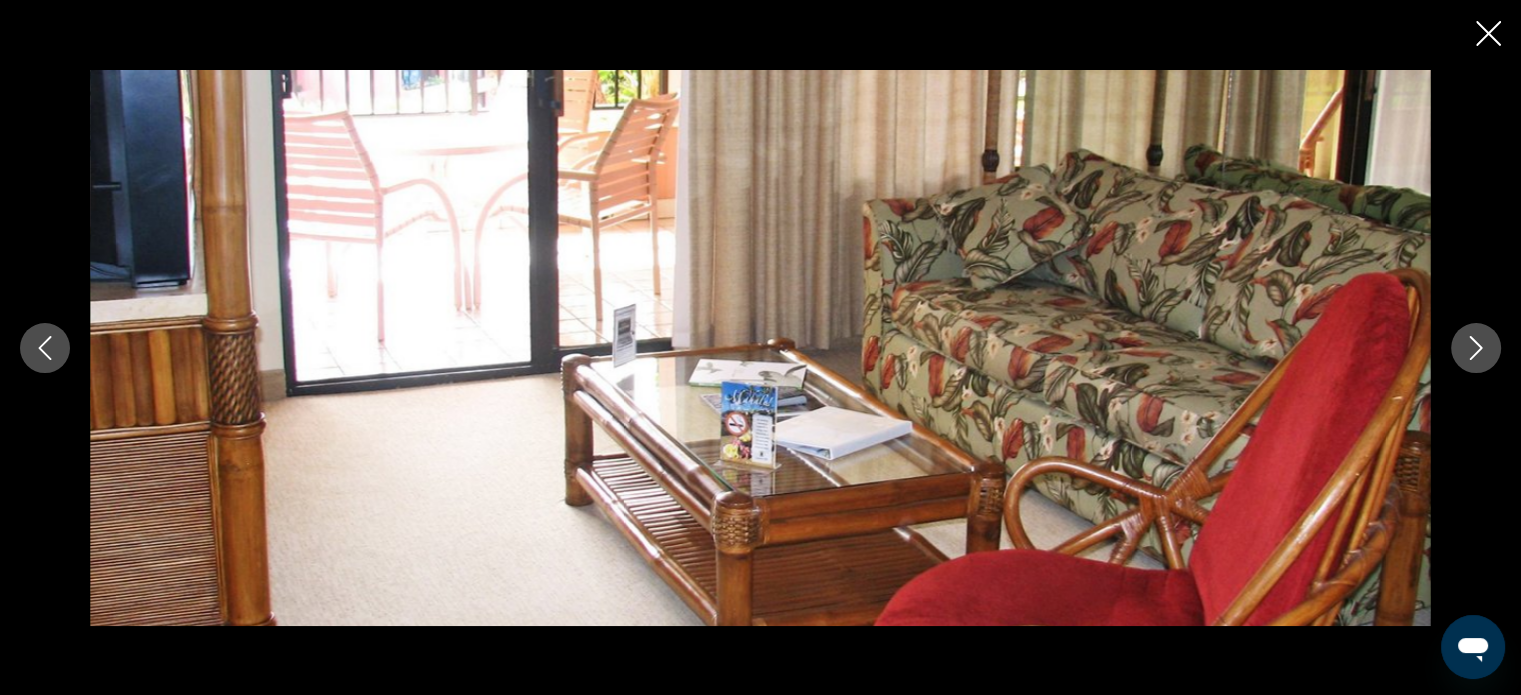 click 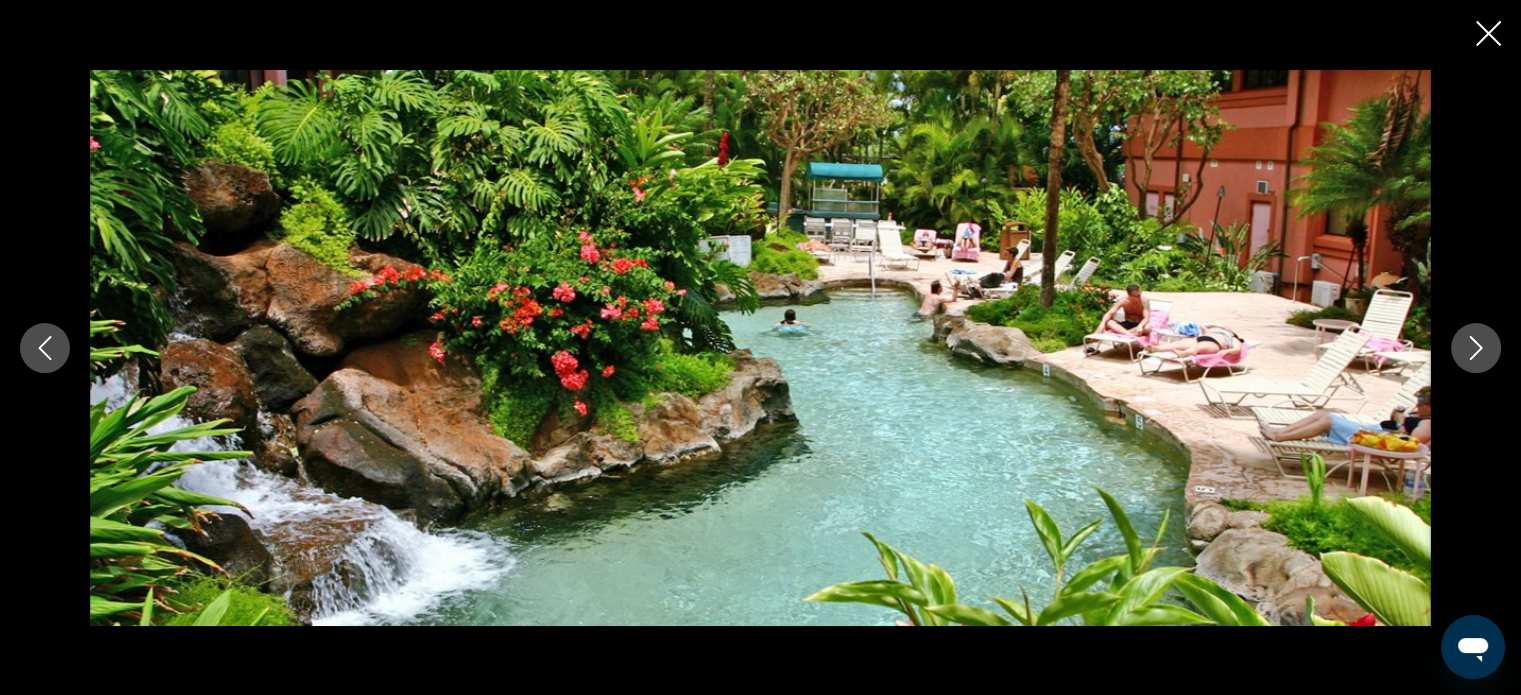 click 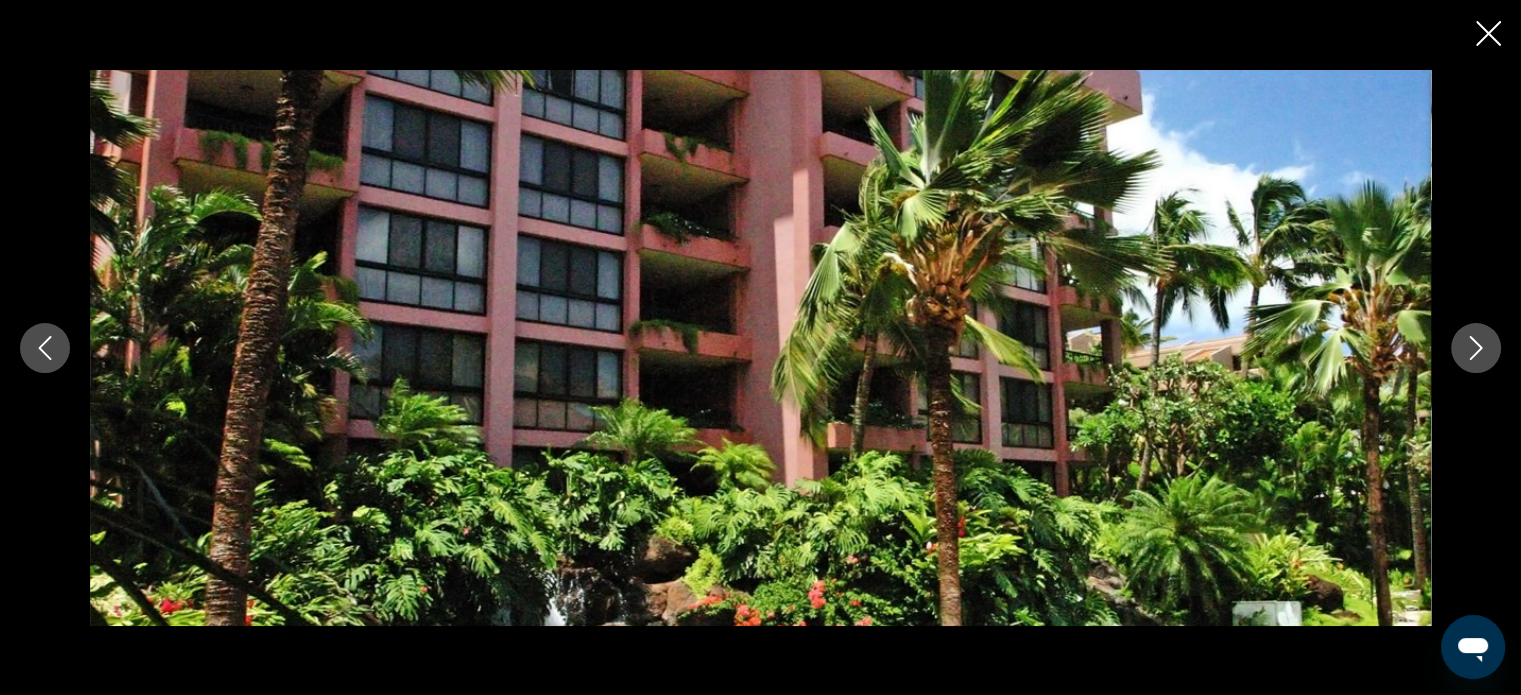 click 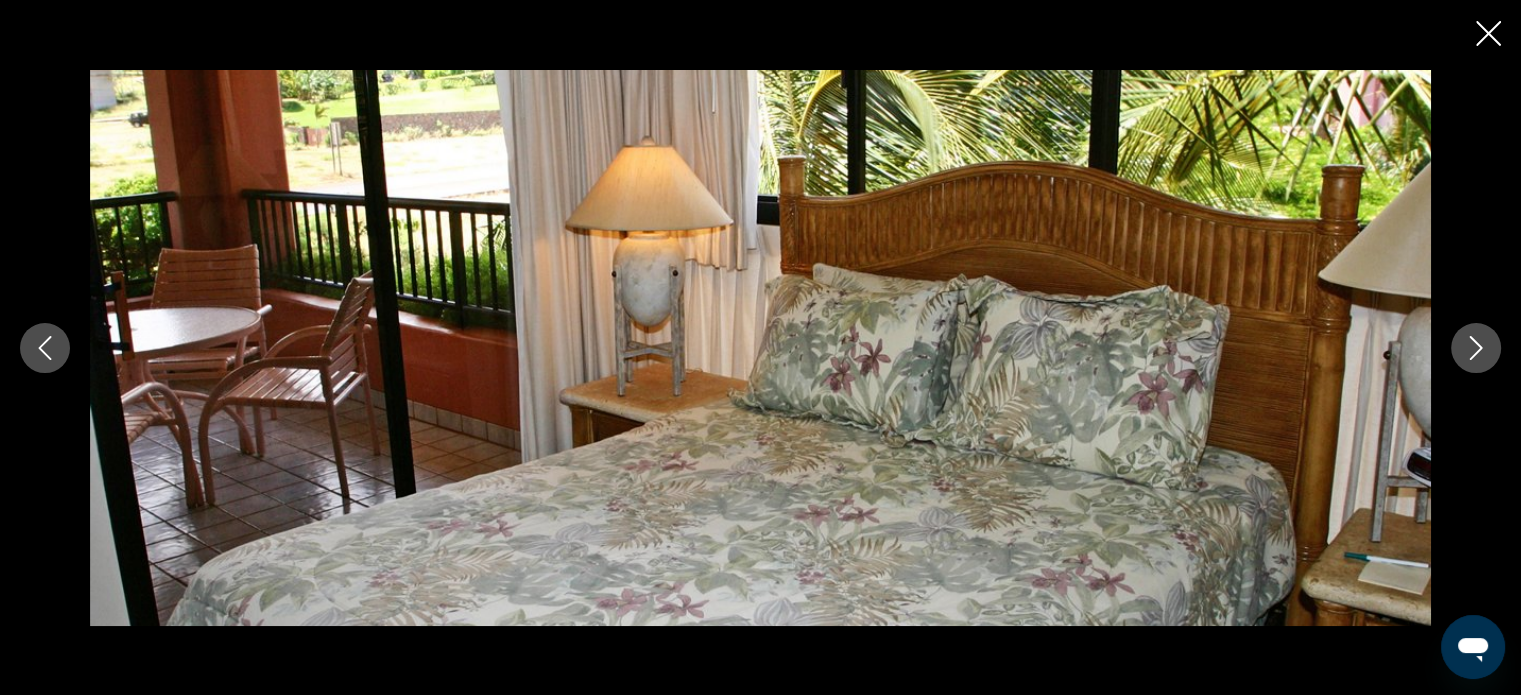 click 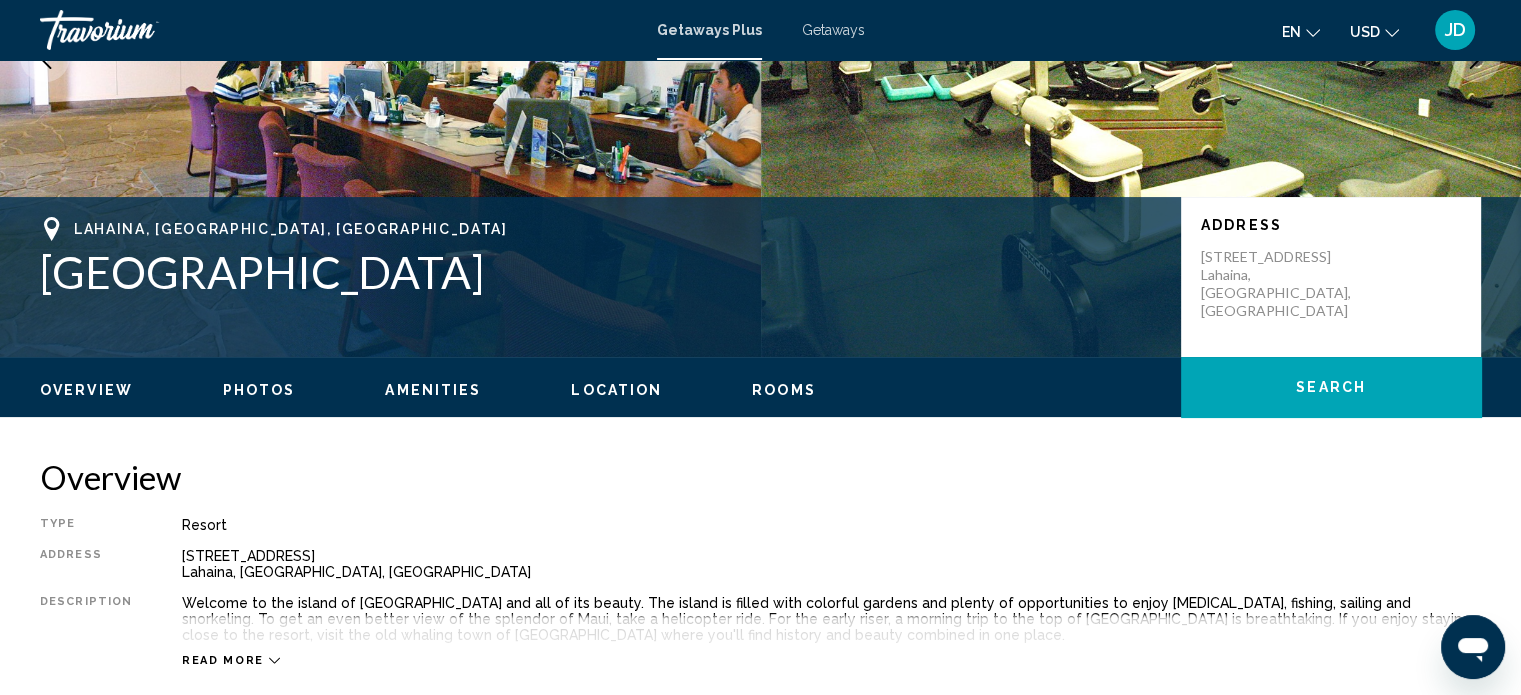 scroll, scrollTop: 300, scrollLeft: 0, axis: vertical 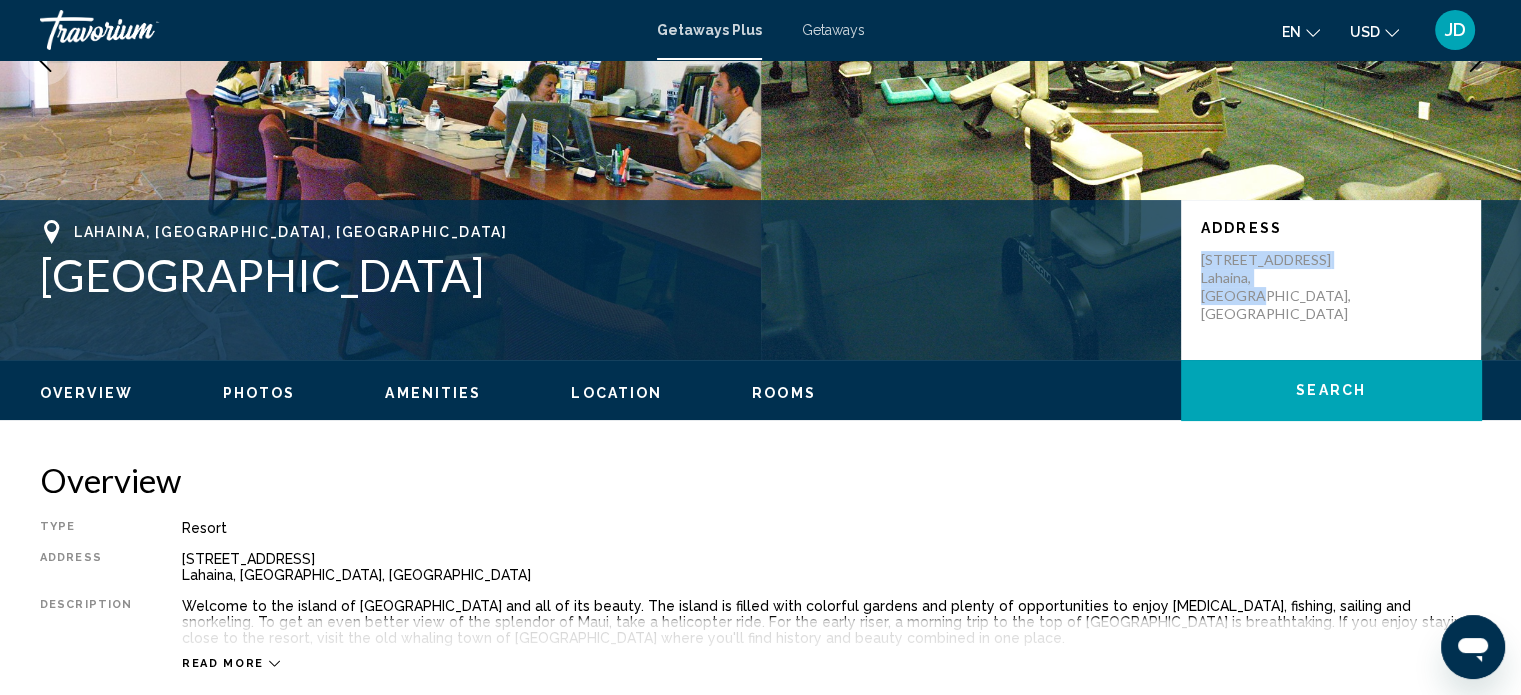 drag, startPoint x: 1324, startPoint y: 301, endPoint x: 1194, endPoint y: 256, distance: 137.56816 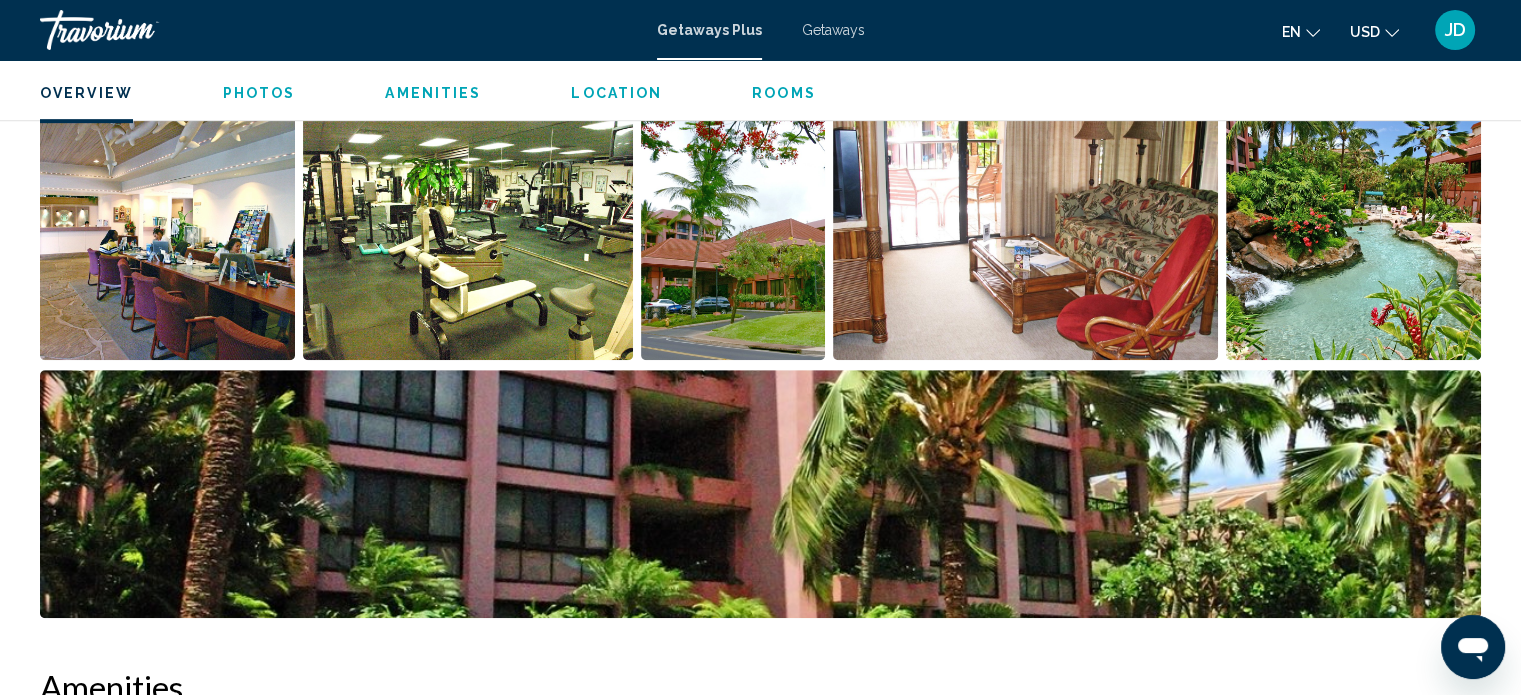 scroll, scrollTop: 1000, scrollLeft: 0, axis: vertical 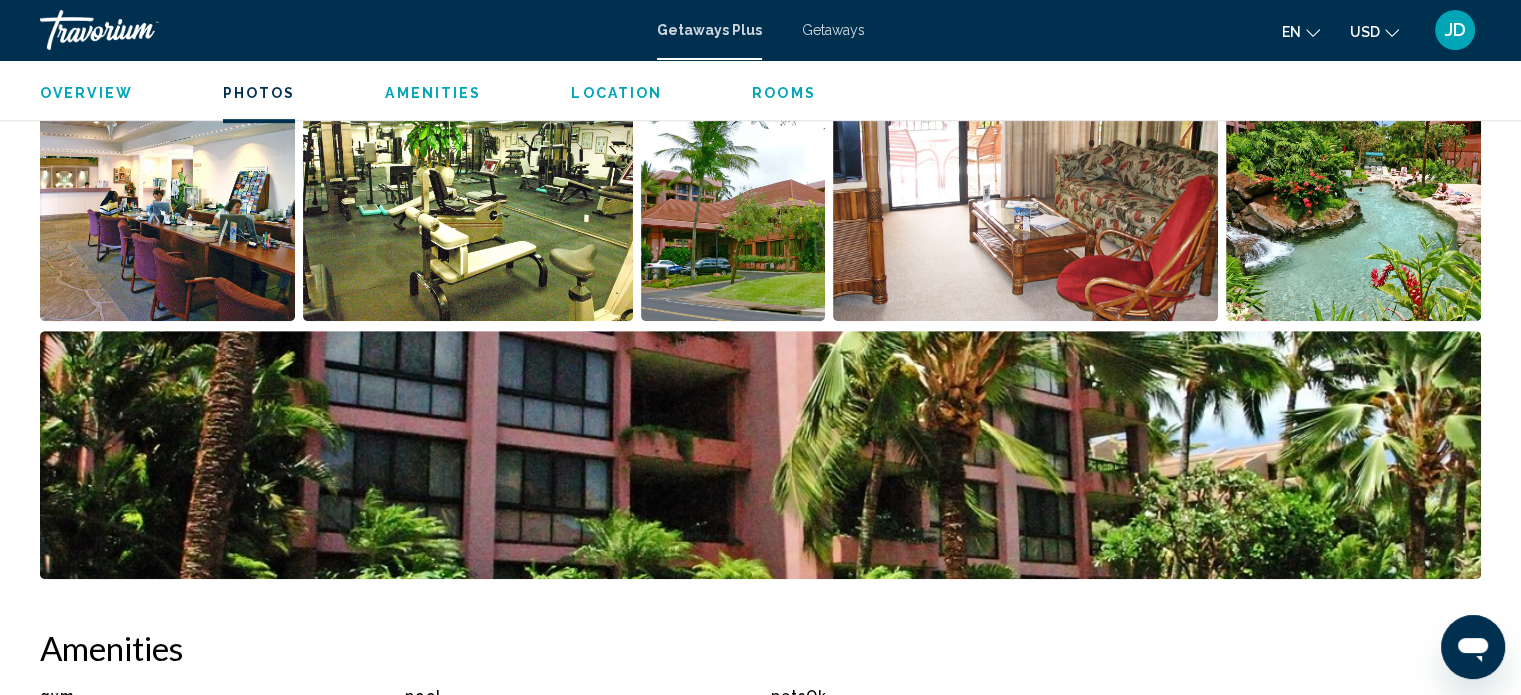 click at bounding box center [167, 197] 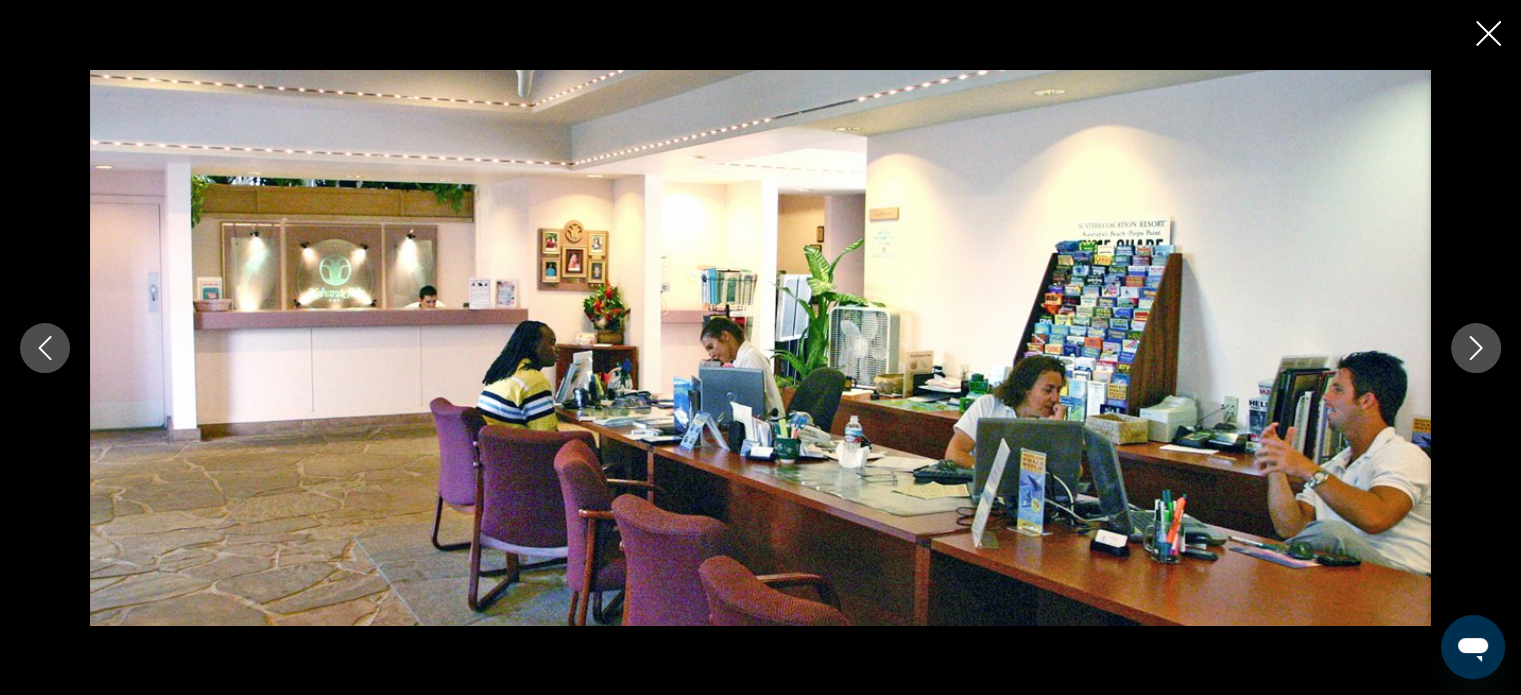 drag, startPoint x: 1470, startPoint y: 363, endPoint x: 1316, endPoint y: 146, distance: 266.0921 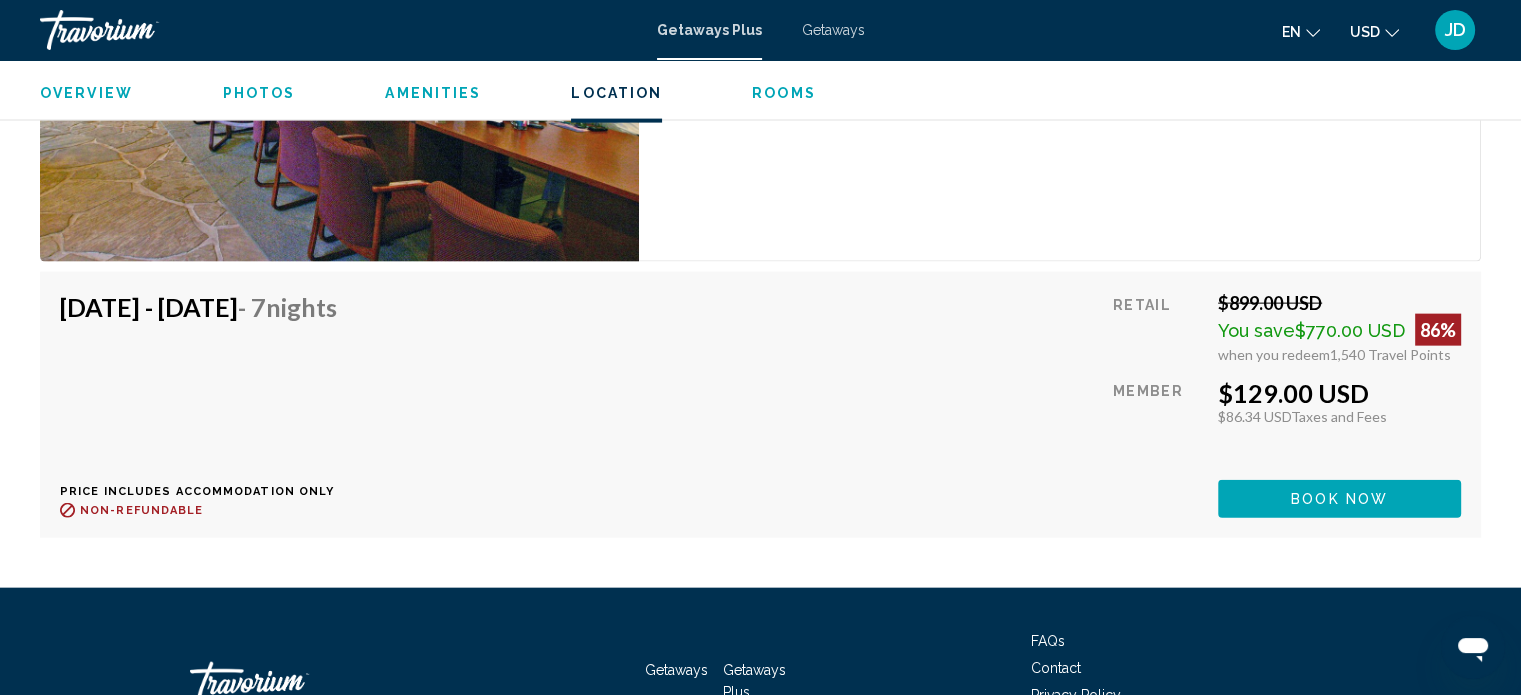scroll, scrollTop: 4500, scrollLeft: 0, axis: vertical 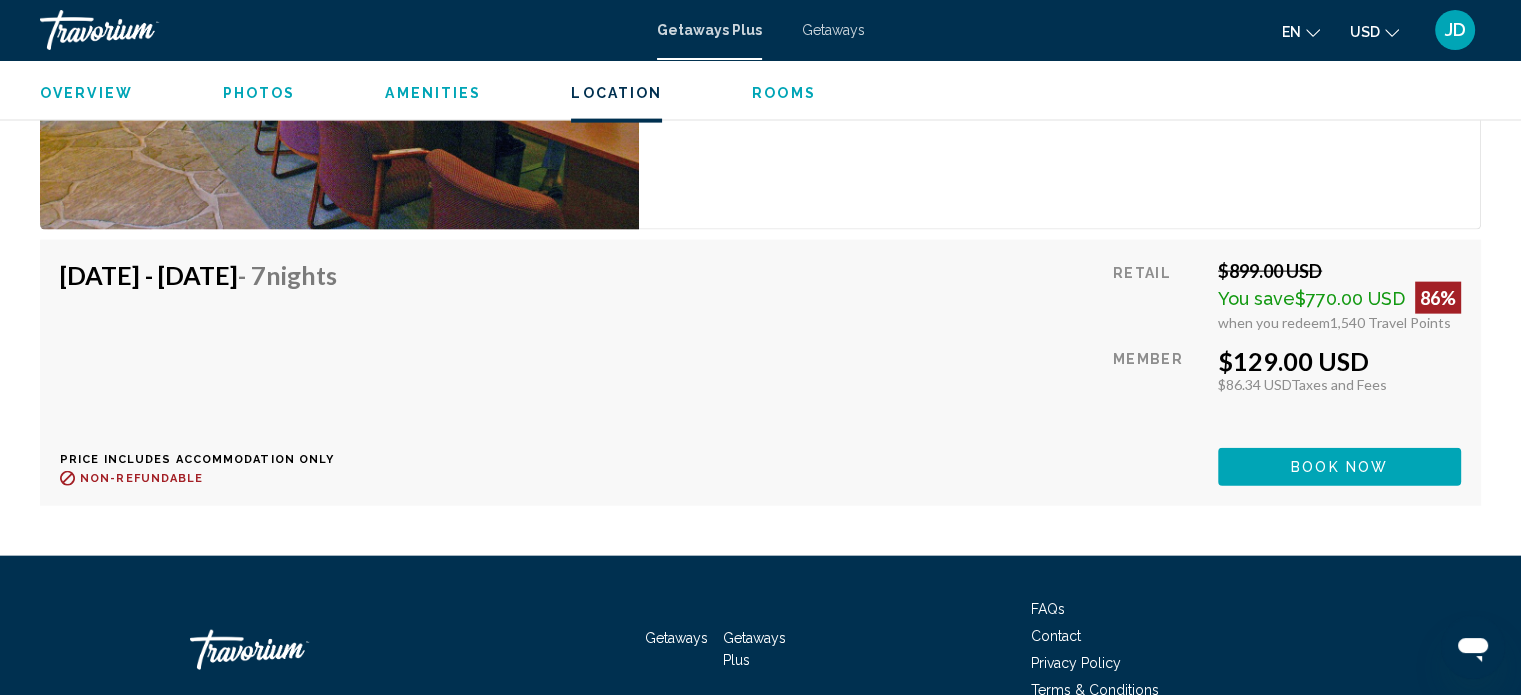 click on "[DATE] - [DATE]  - 7  Nights Price includes accommodation only
Refundable until :
Non-refundable Retail  $899.00 USD  You save  $770.00 USD   86%  when you redeem  1,540  Travel Points  Member  $129.00 USD   $86.34 USD  Taxes and Fees You earn  0  Travel Points  Book now This room is no longer available. Price includes accommodation only
Refundable until
Non-refundable Book now This room is no longer available." at bounding box center [760, -409] 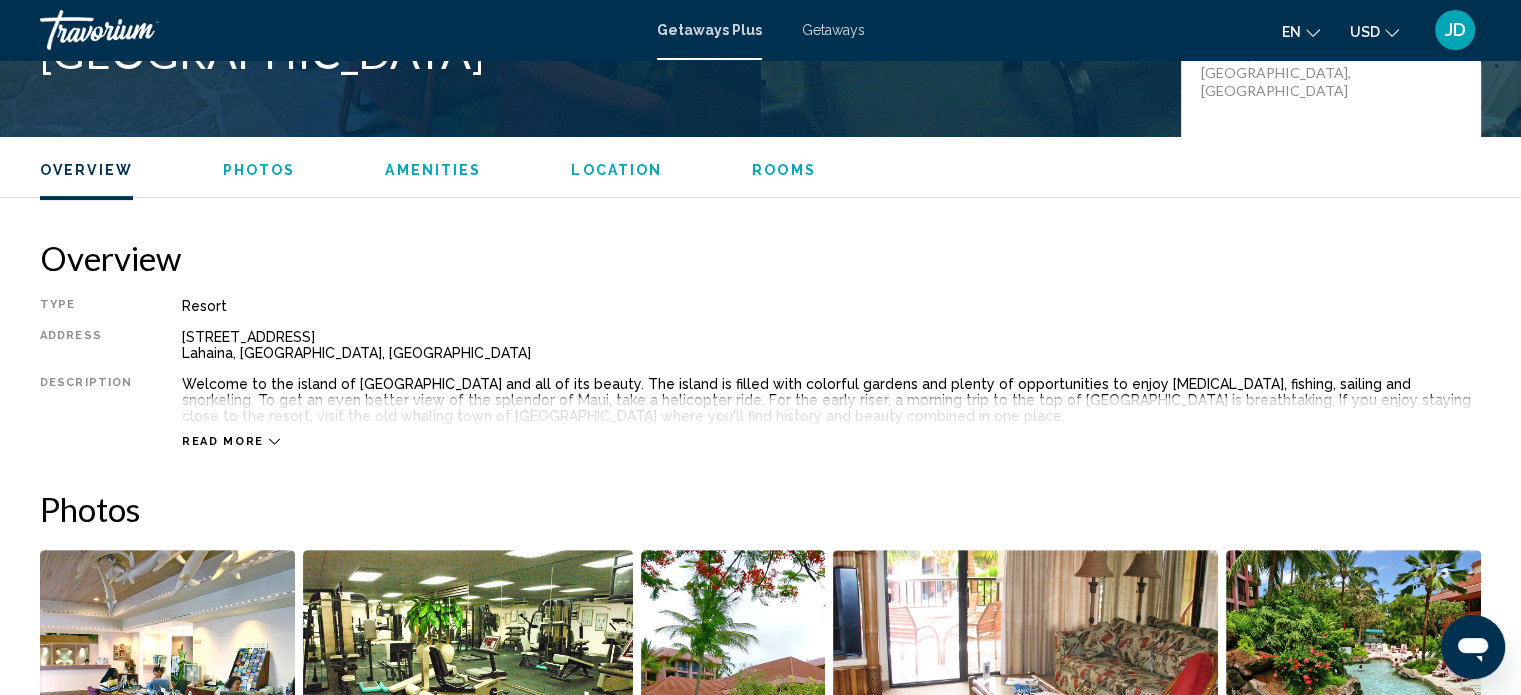 scroll, scrollTop: 800, scrollLeft: 0, axis: vertical 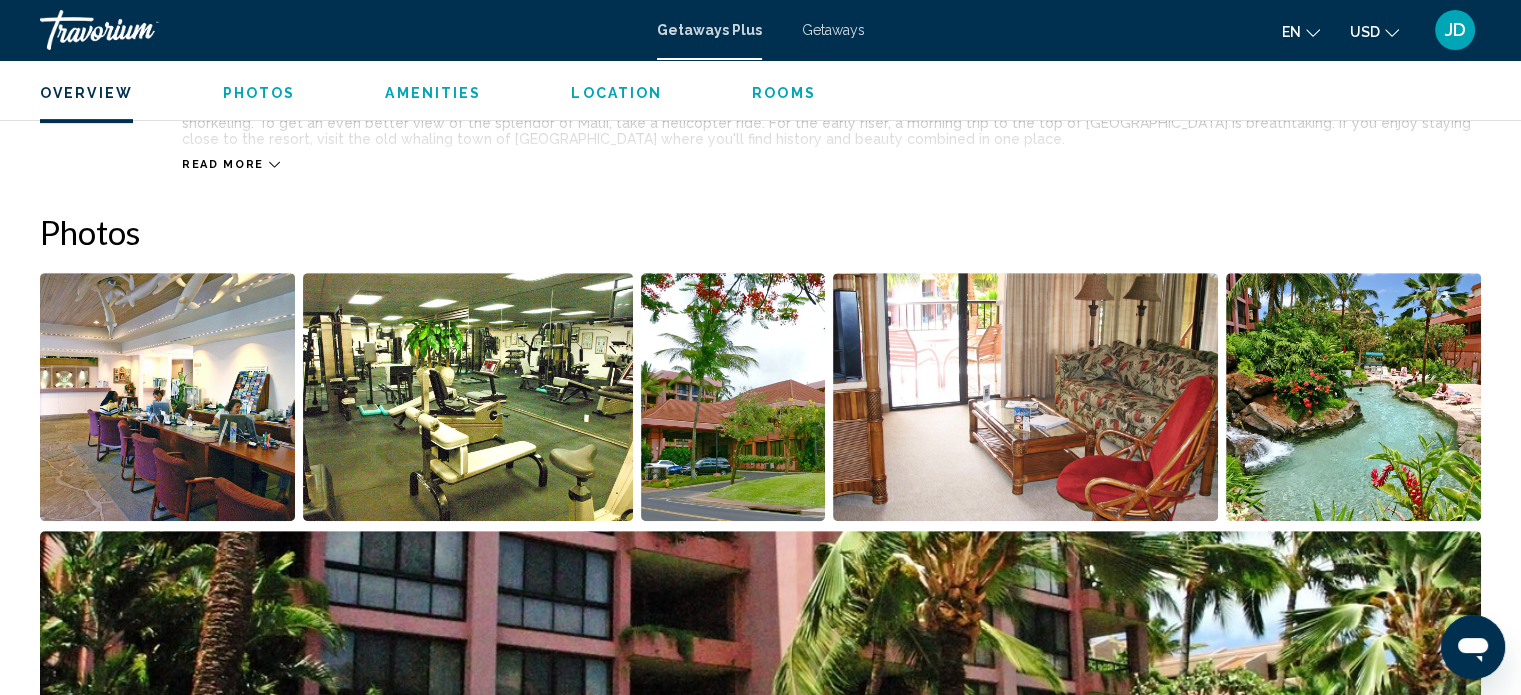 click at bounding box center [468, 397] 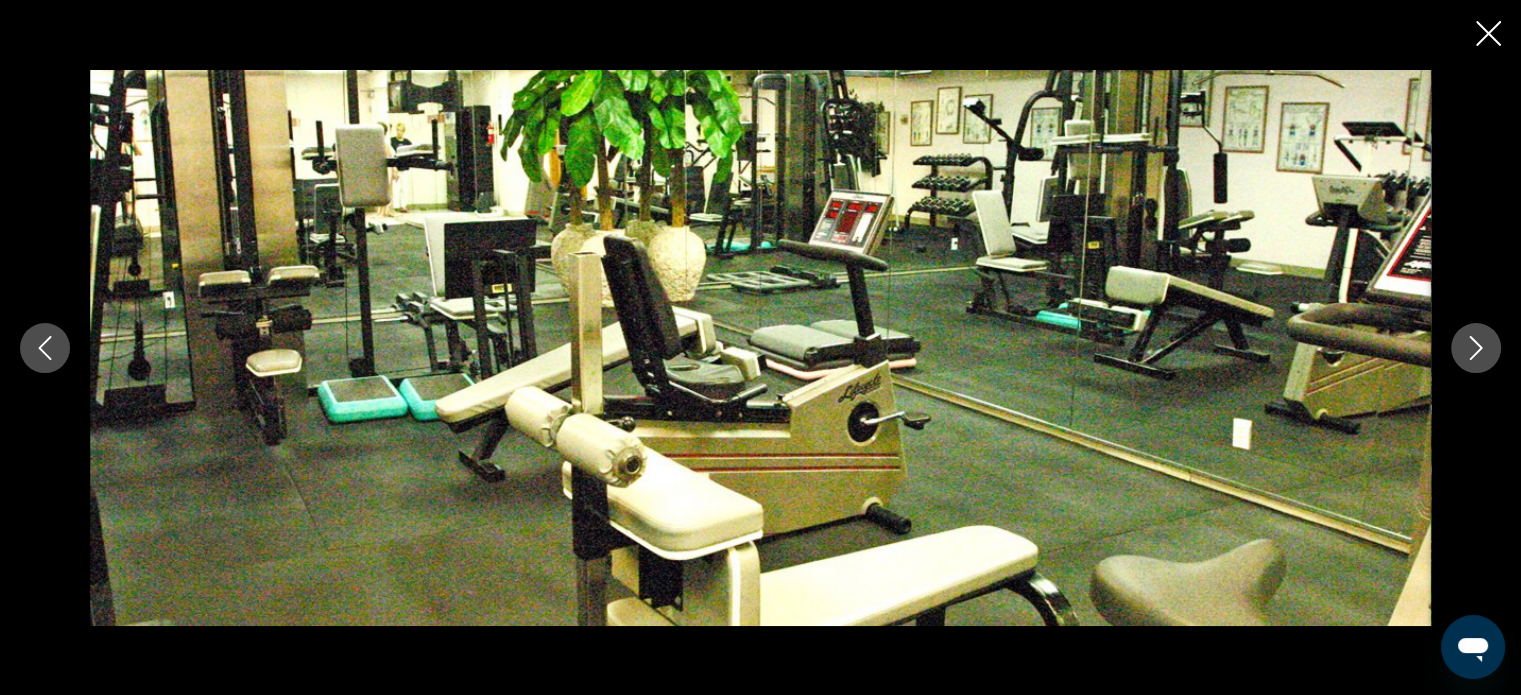click 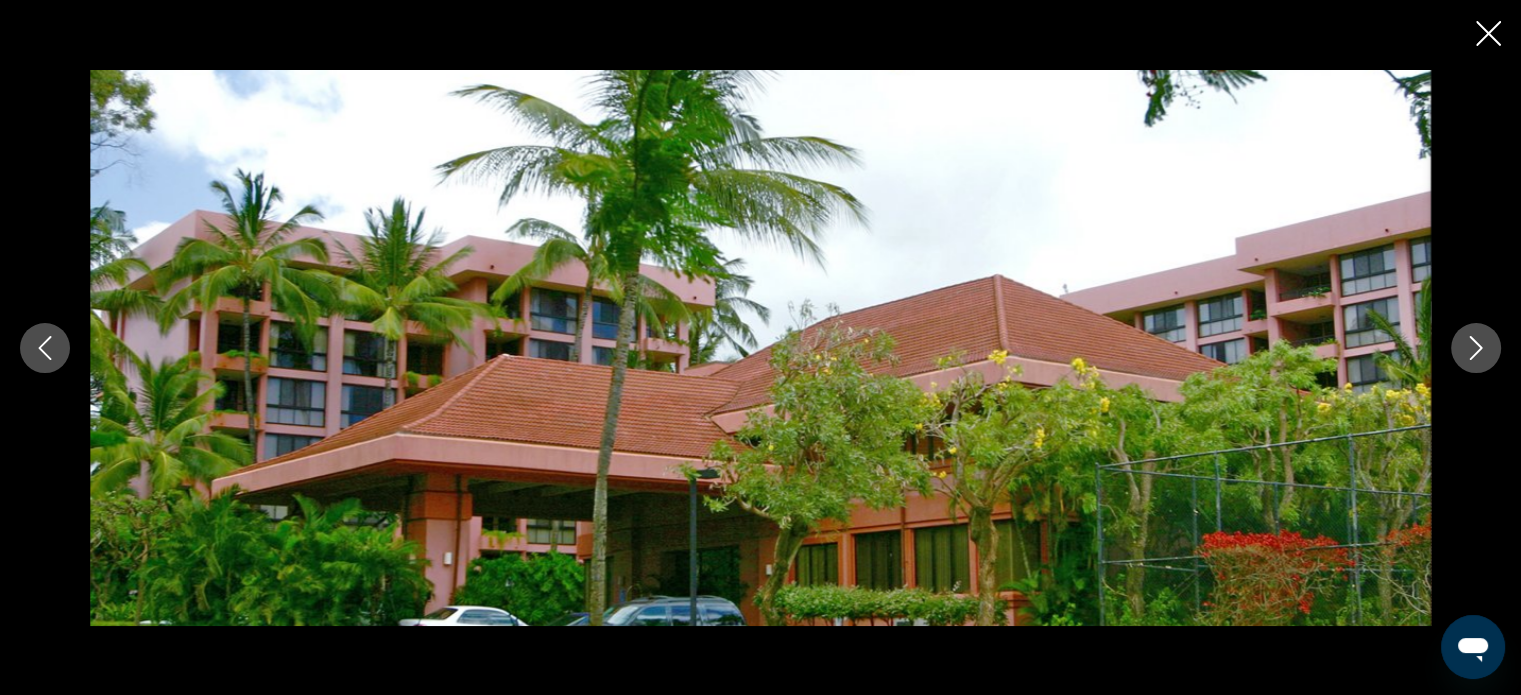 click 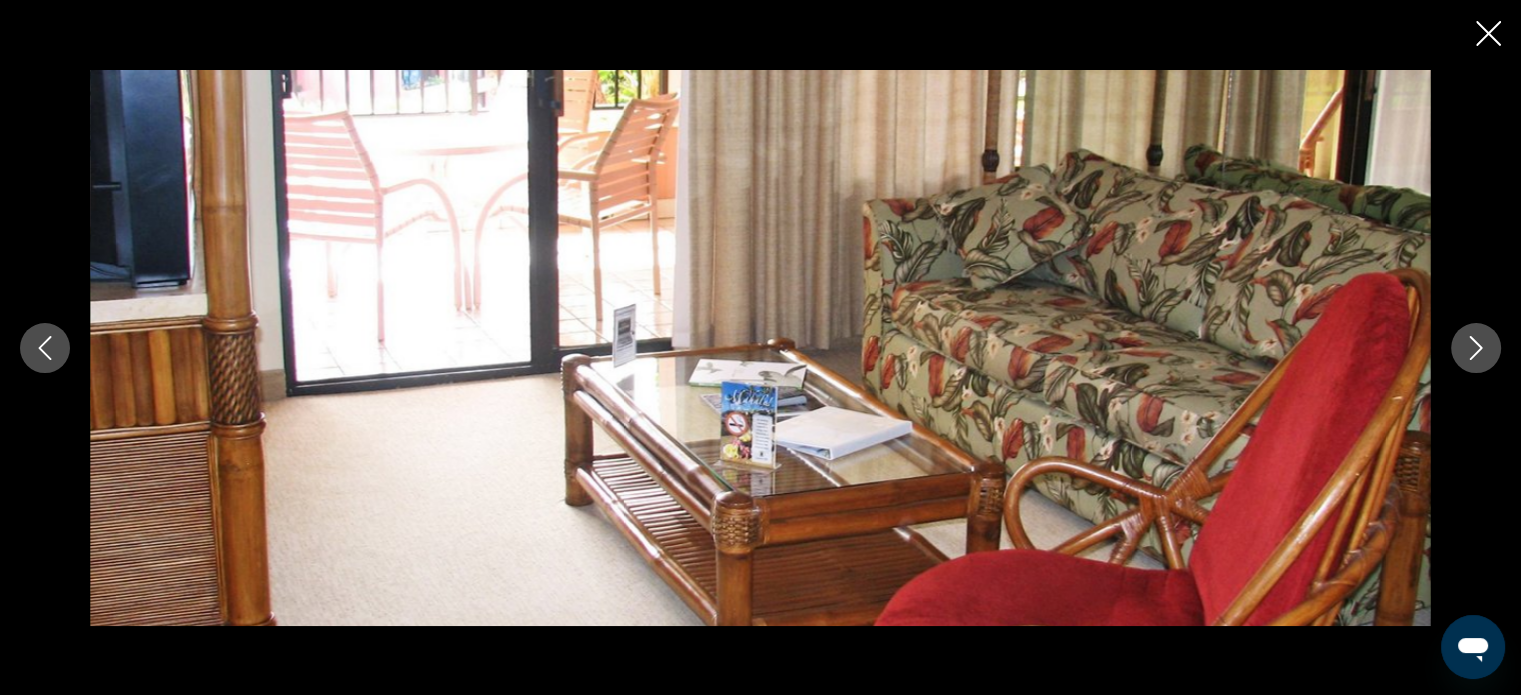 click at bounding box center (1476, 348) 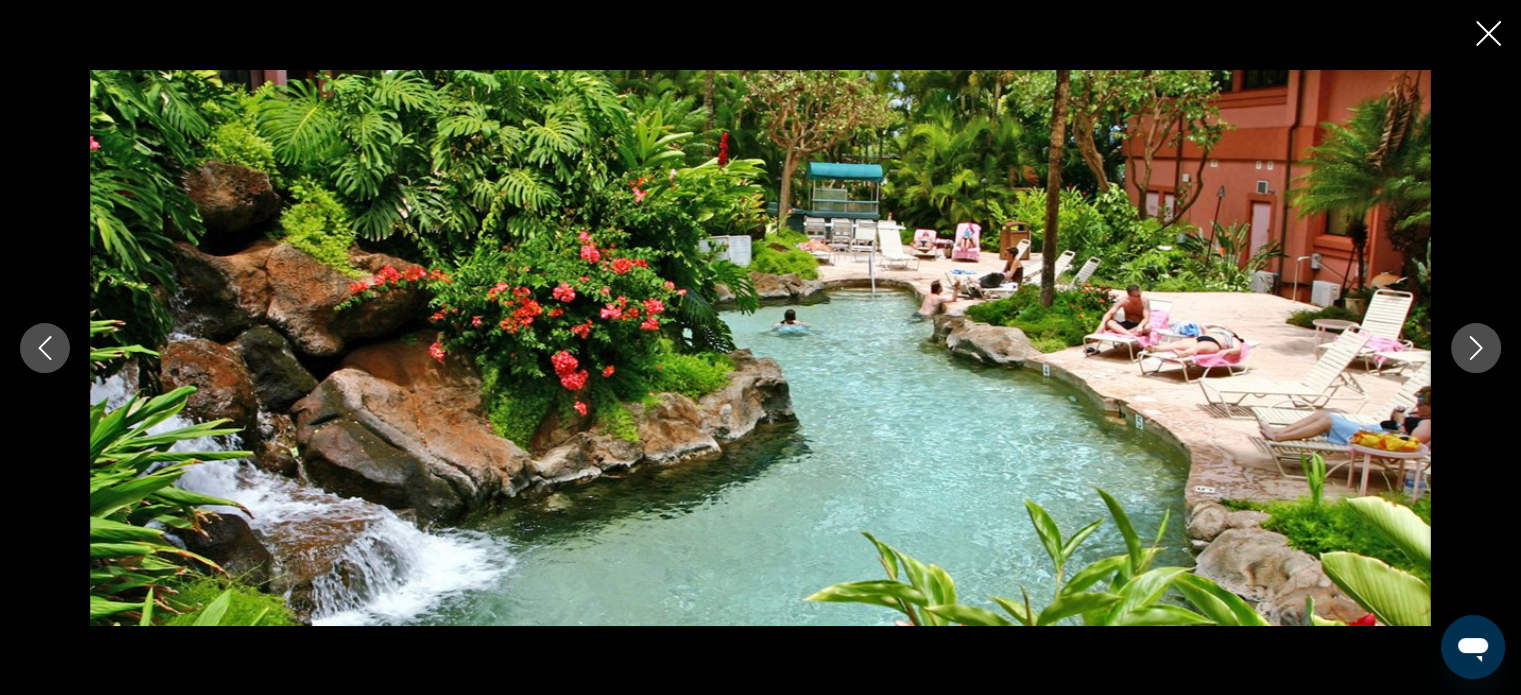 click at bounding box center [1476, 348] 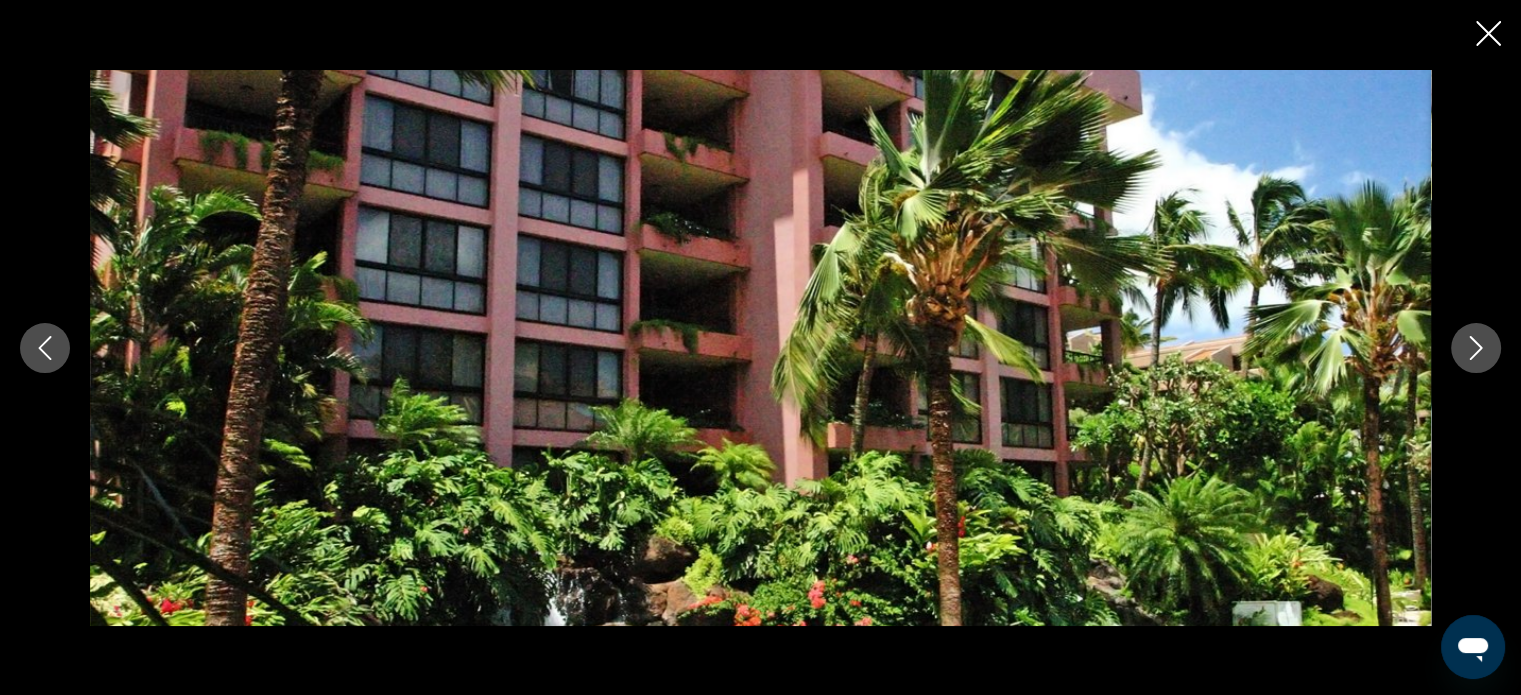 click at bounding box center [1476, 348] 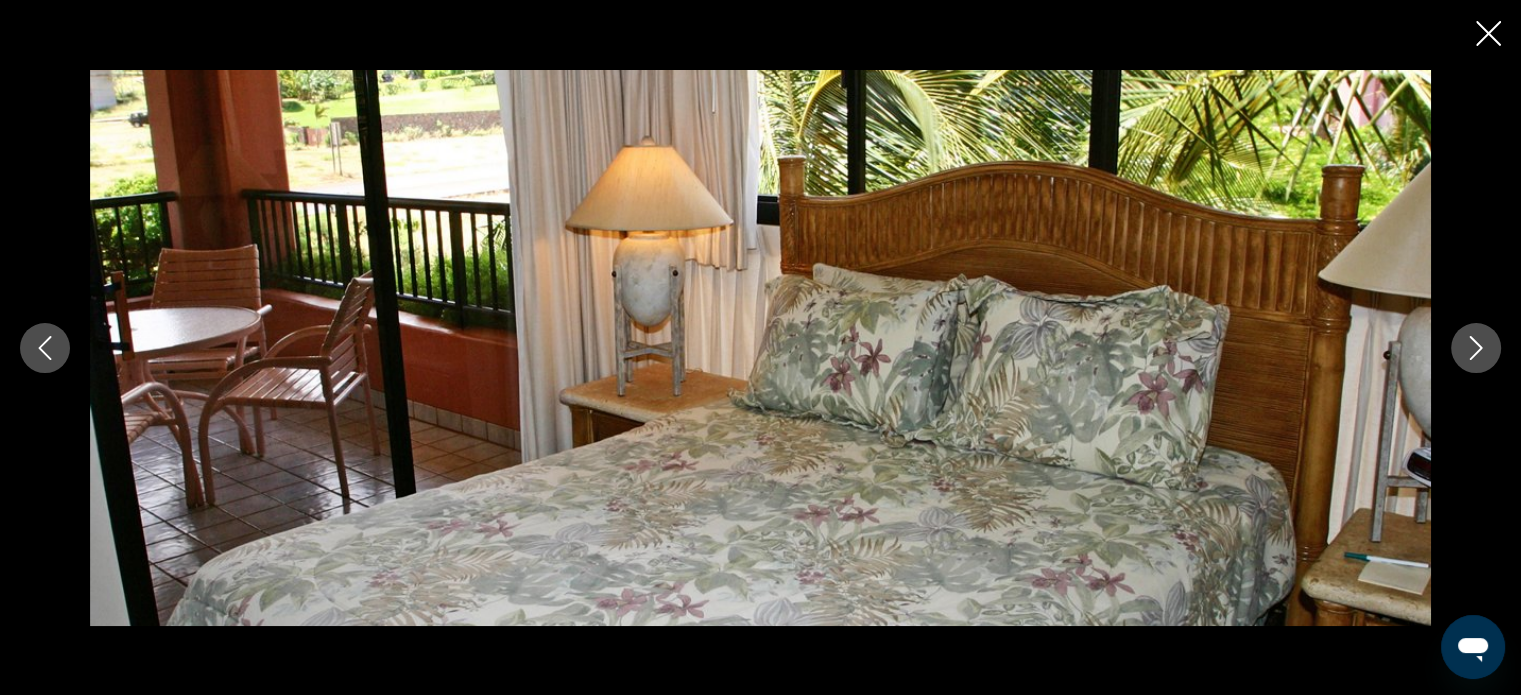 click at bounding box center [1476, 348] 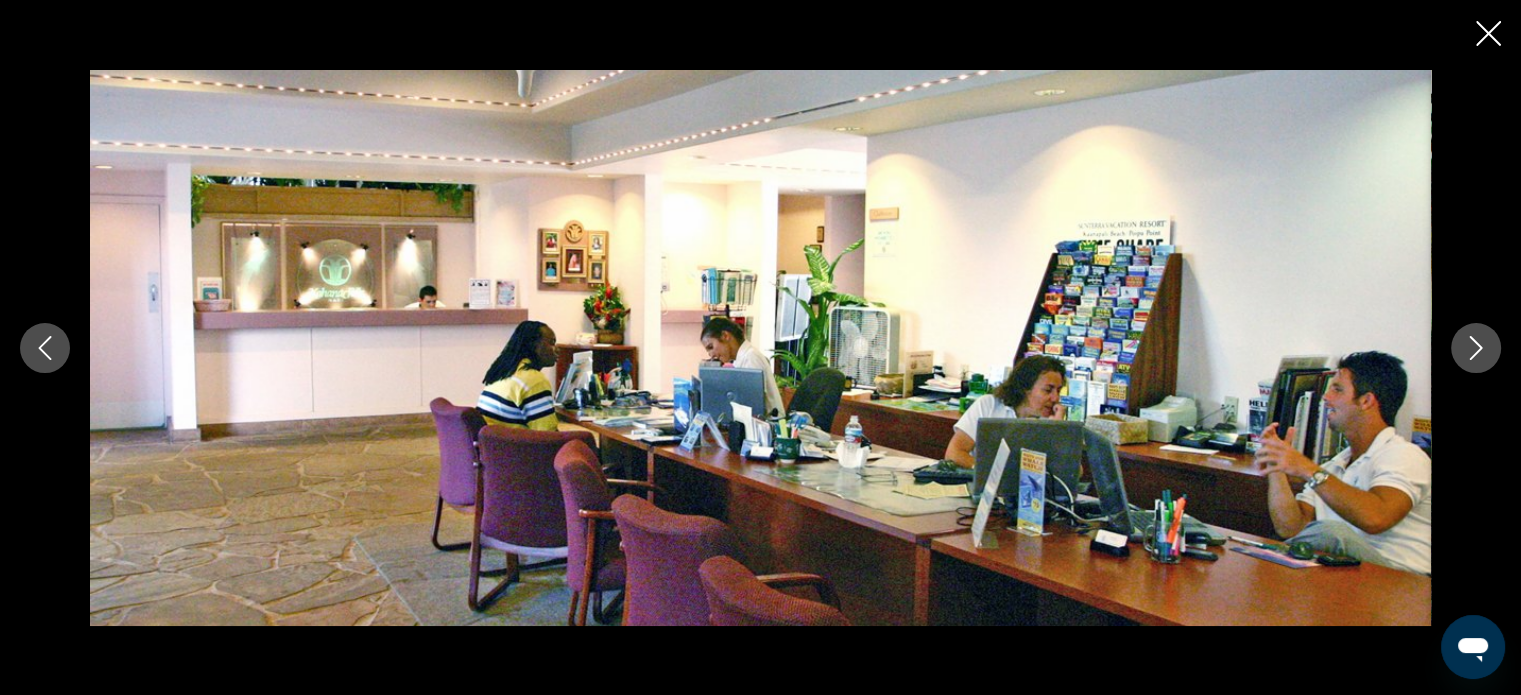 click at bounding box center (1476, 348) 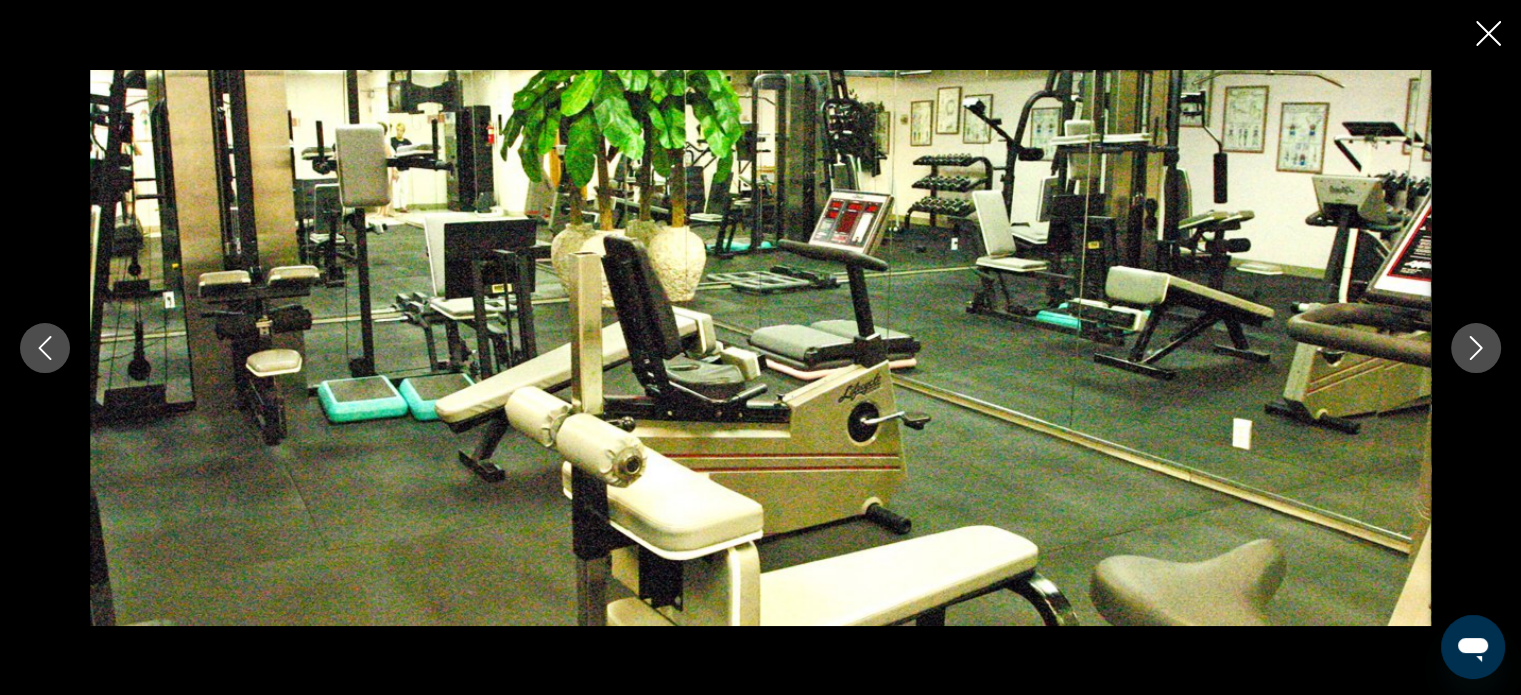 click at bounding box center (1476, 348) 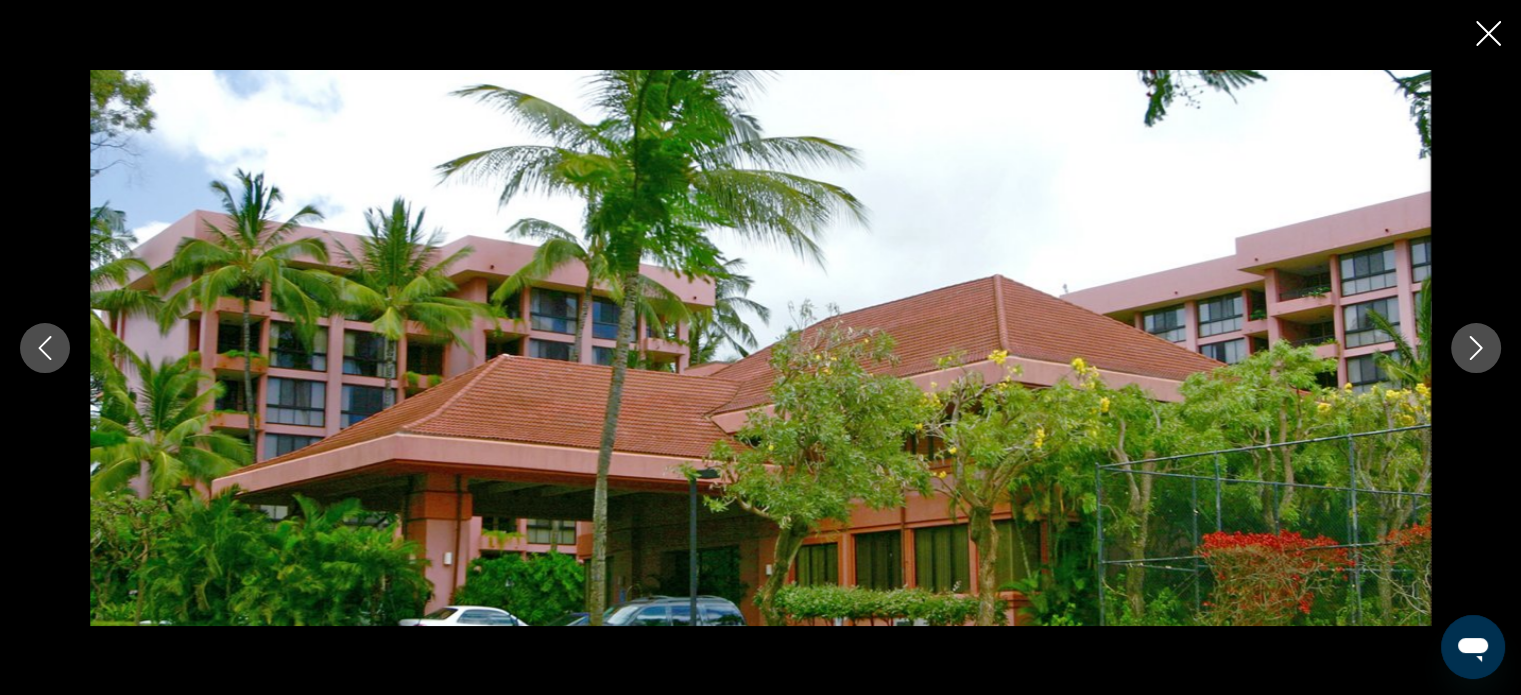 click at bounding box center [760, 347] 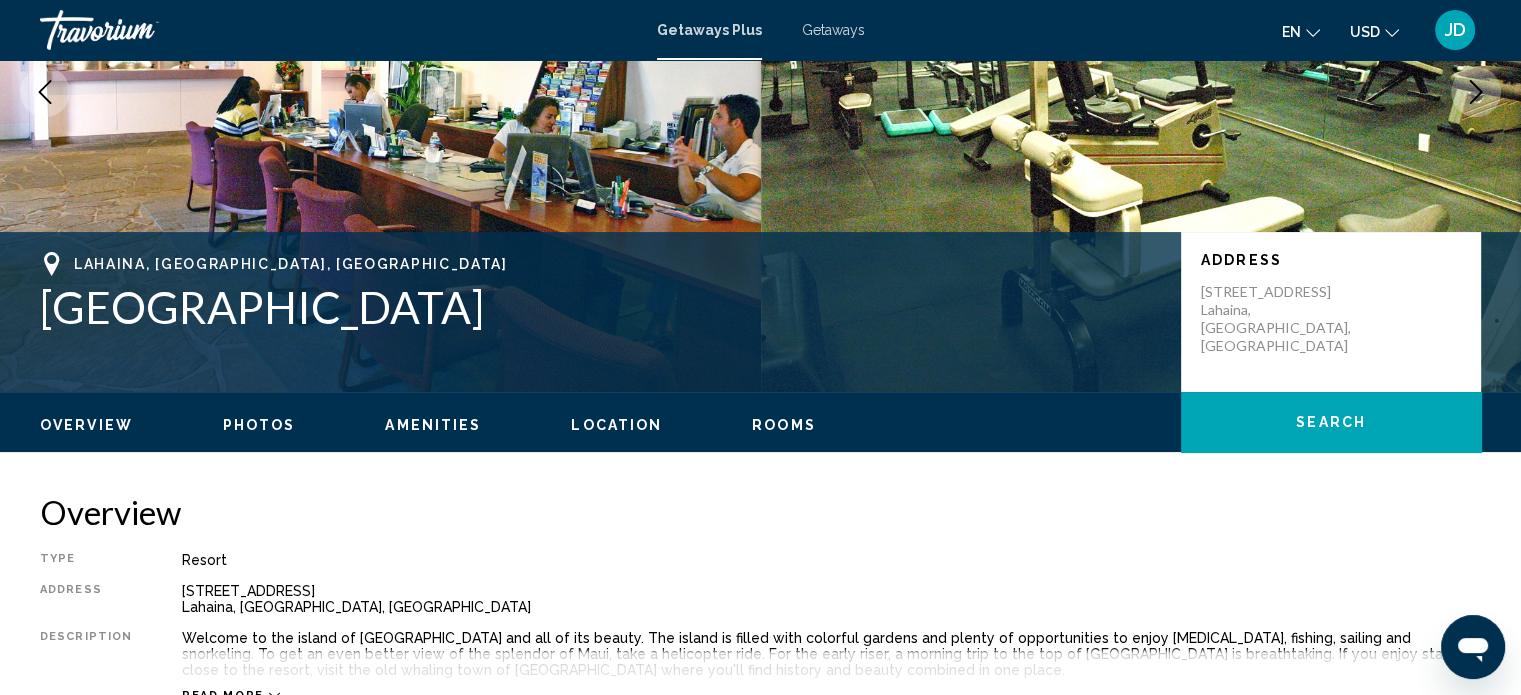 scroll, scrollTop: 200, scrollLeft: 0, axis: vertical 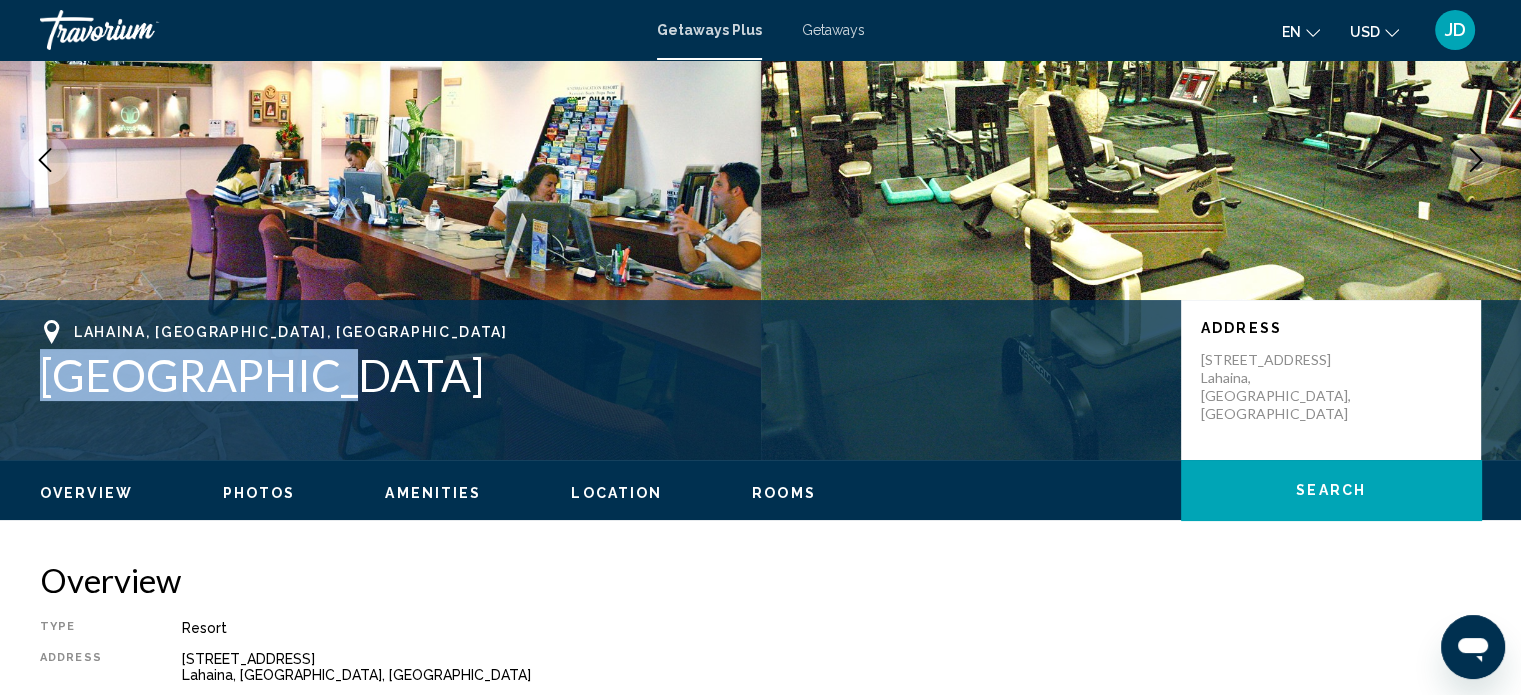 drag, startPoint x: 277, startPoint y: 380, endPoint x: 27, endPoint y: 379, distance: 250.002 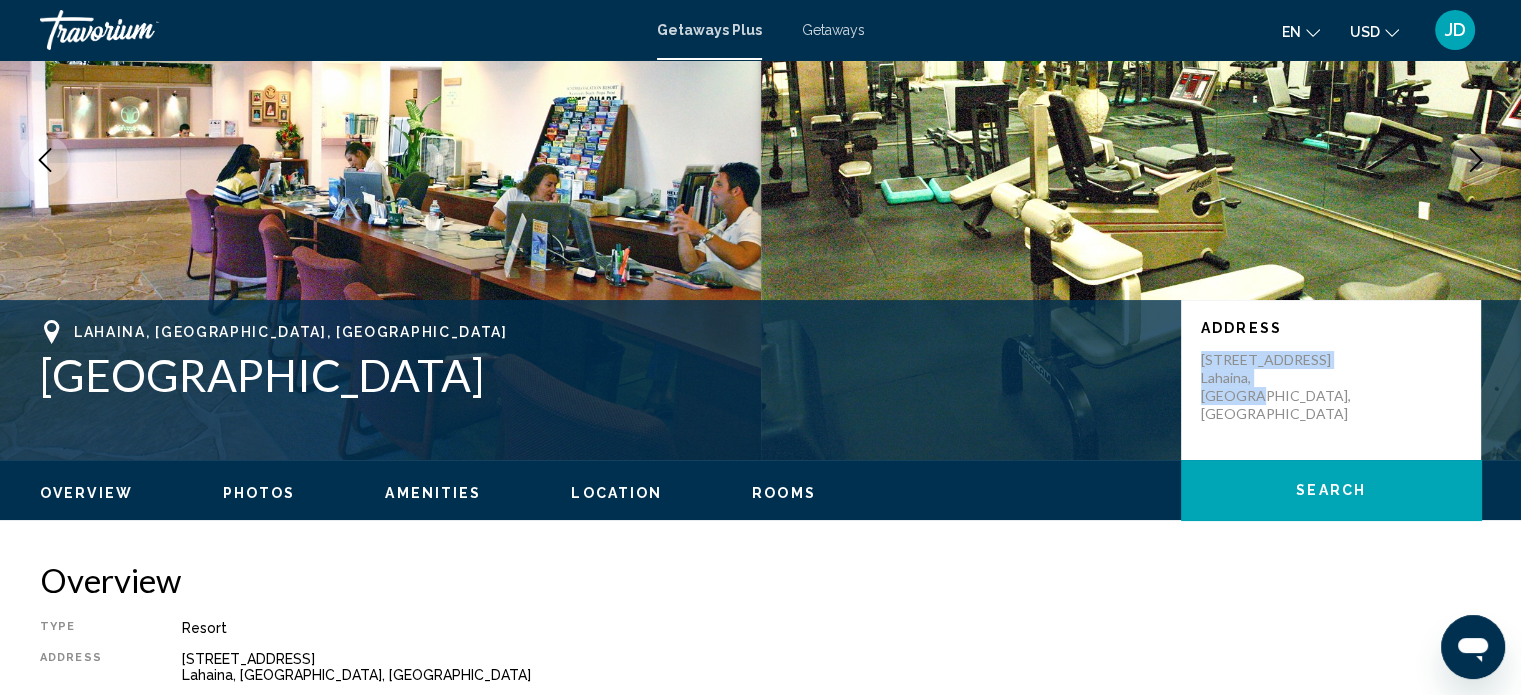 drag, startPoint x: 1325, startPoint y: 391, endPoint x: 1187, endPoint y: 358, distance: 141.89081 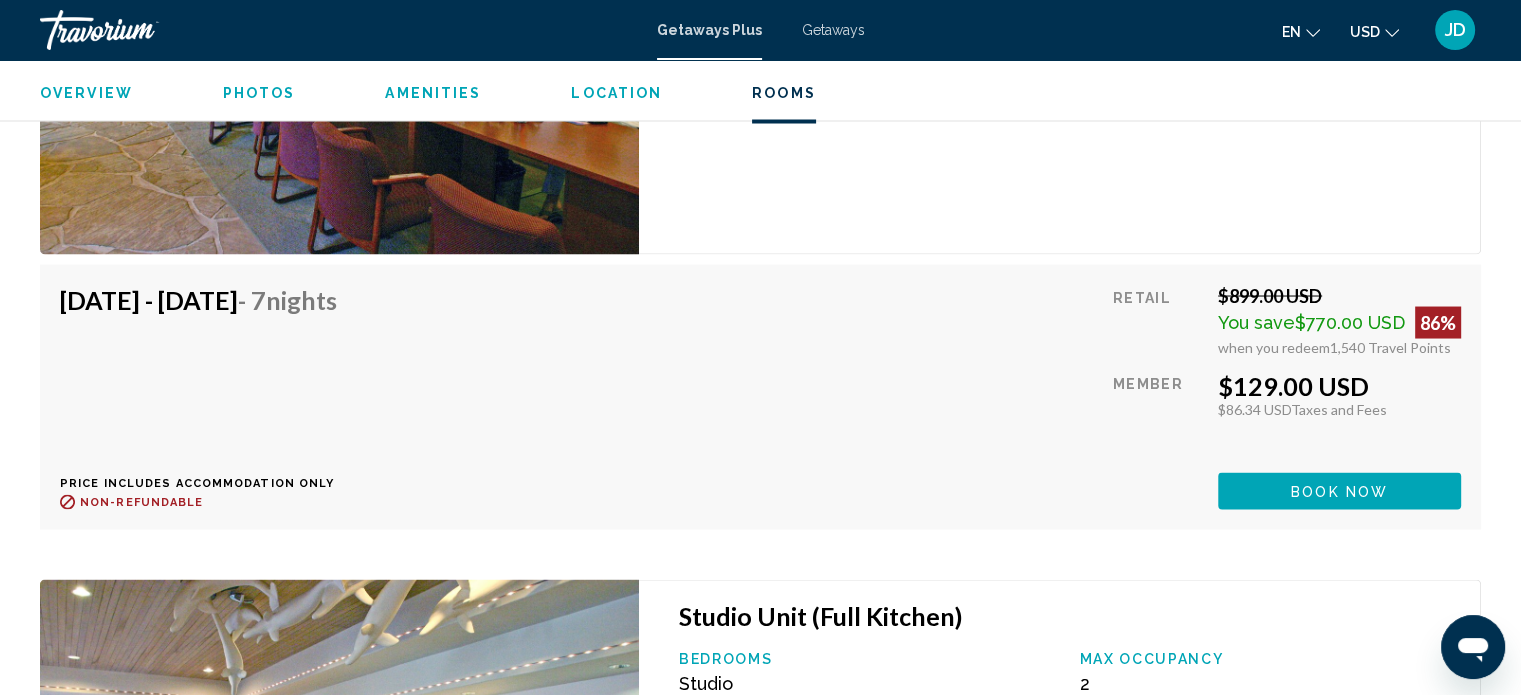 scroll, scrollTop: 3700, scrollLeft: 0, axis: vertical 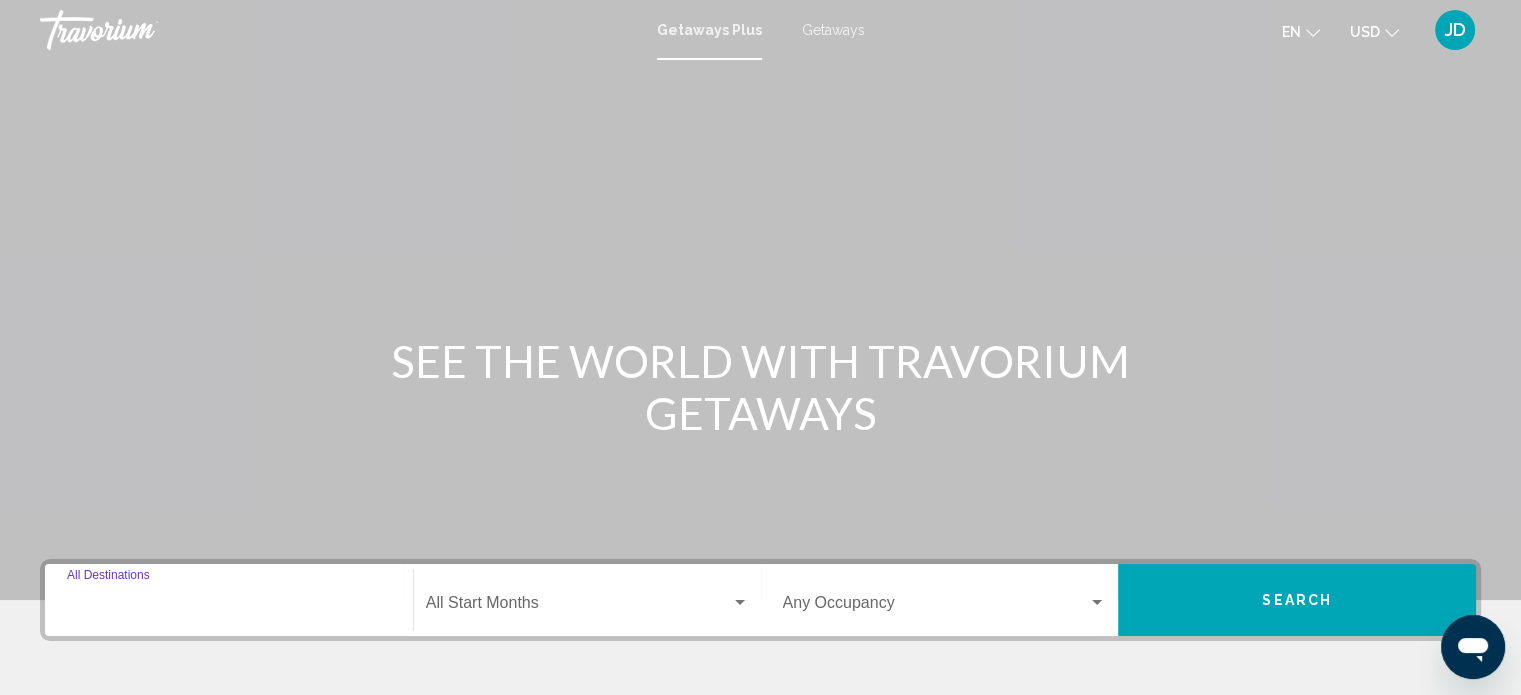 click on "Destination All Destinations" at bounding box center (229, 607) 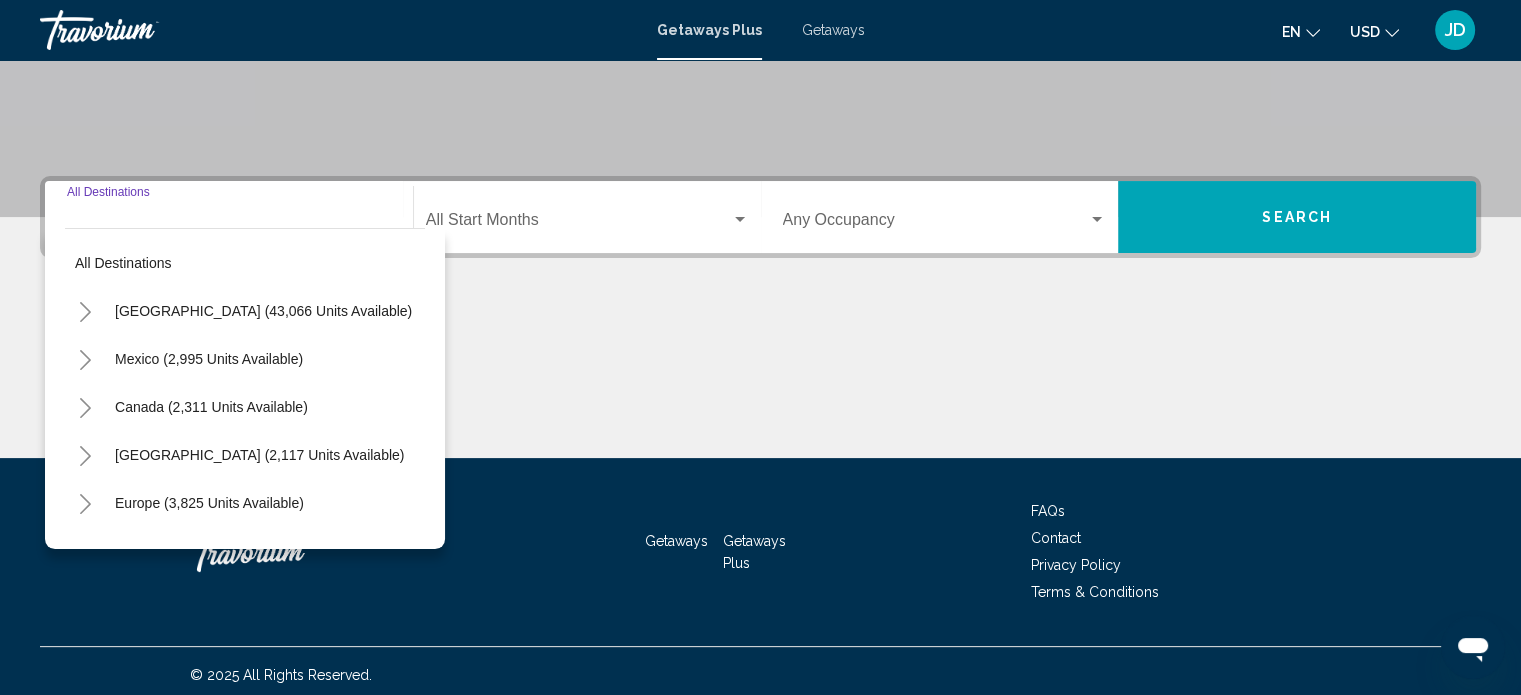 scroll, scrollTop: 390, scrollLeft: 0, axis: vertical 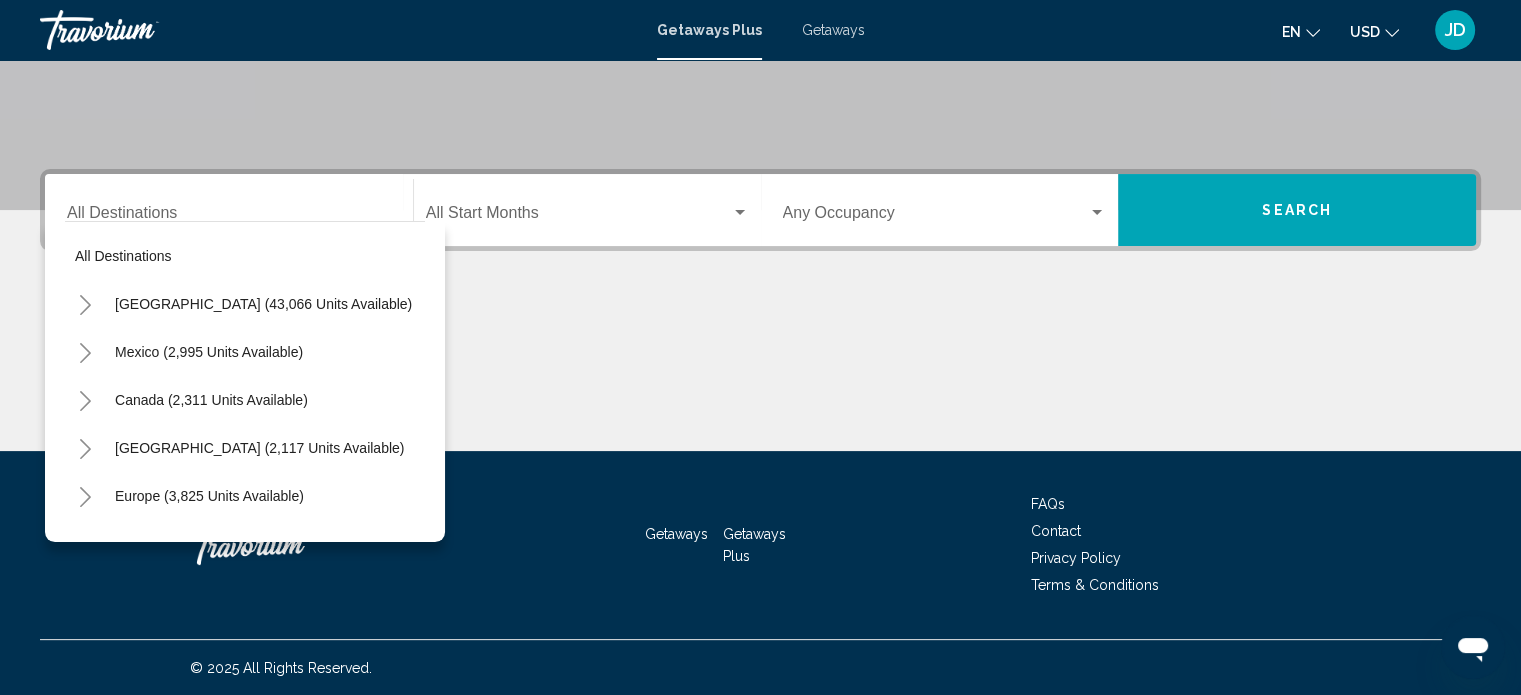 click on "[GEOGRAPHIC_DATA] (43,066 units available)" at bounding box center [245, 352] 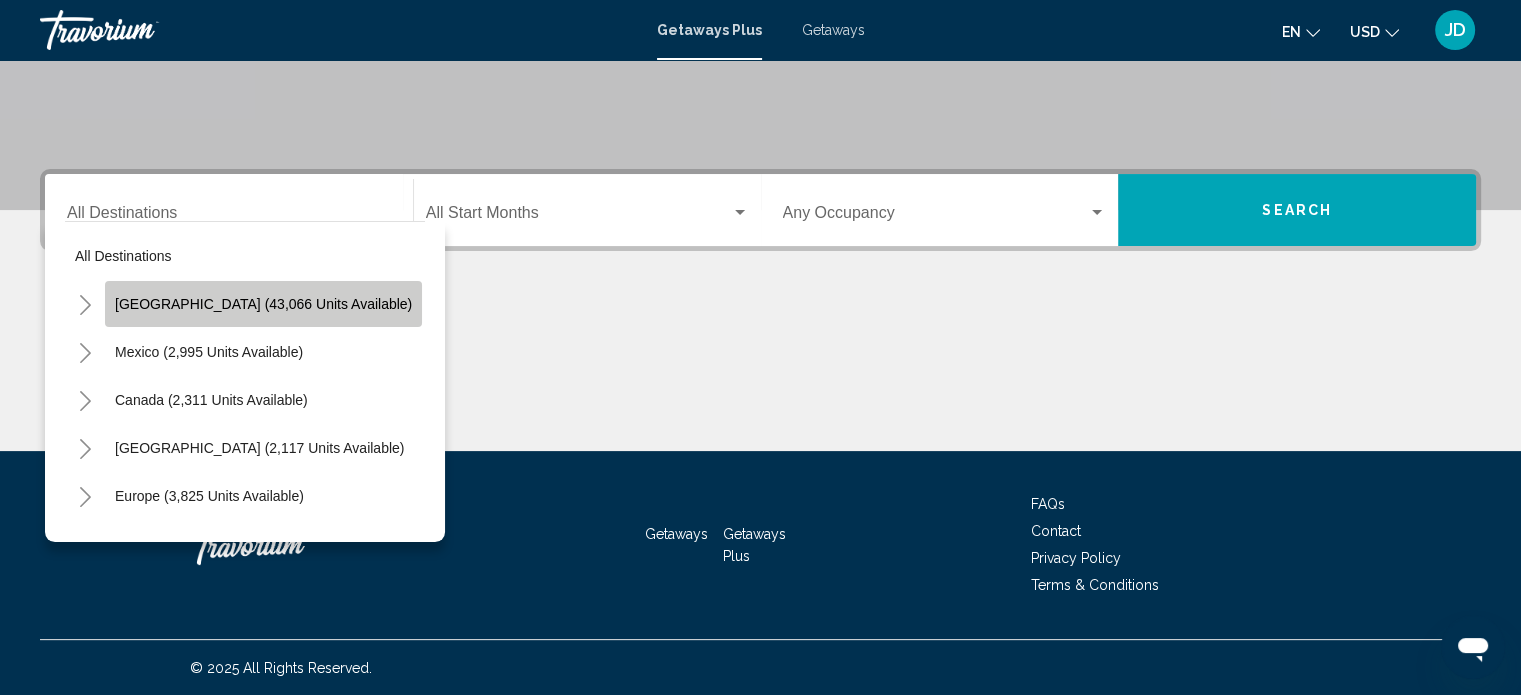 click on "[GEOGRAPHIC_DATA] (43,066 units available)" 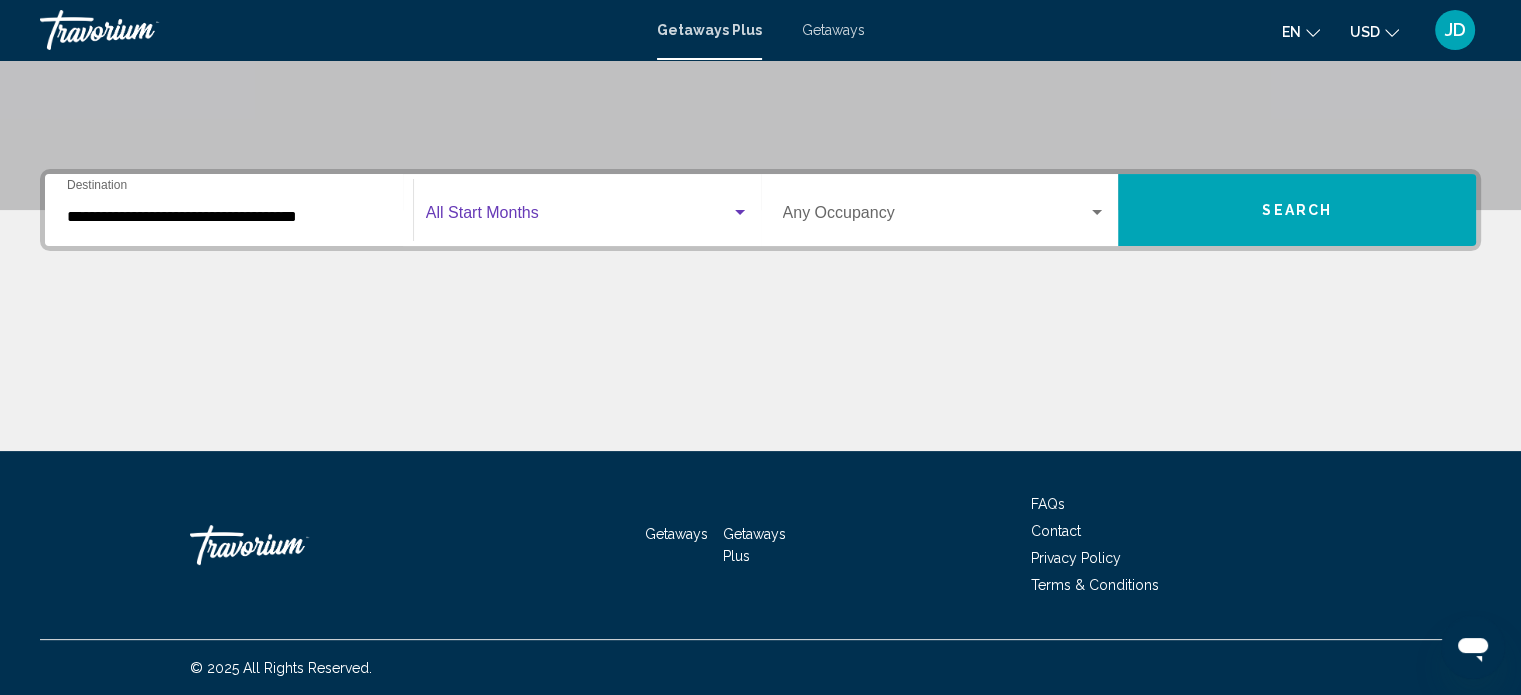 click at bounding box center [740, 213] 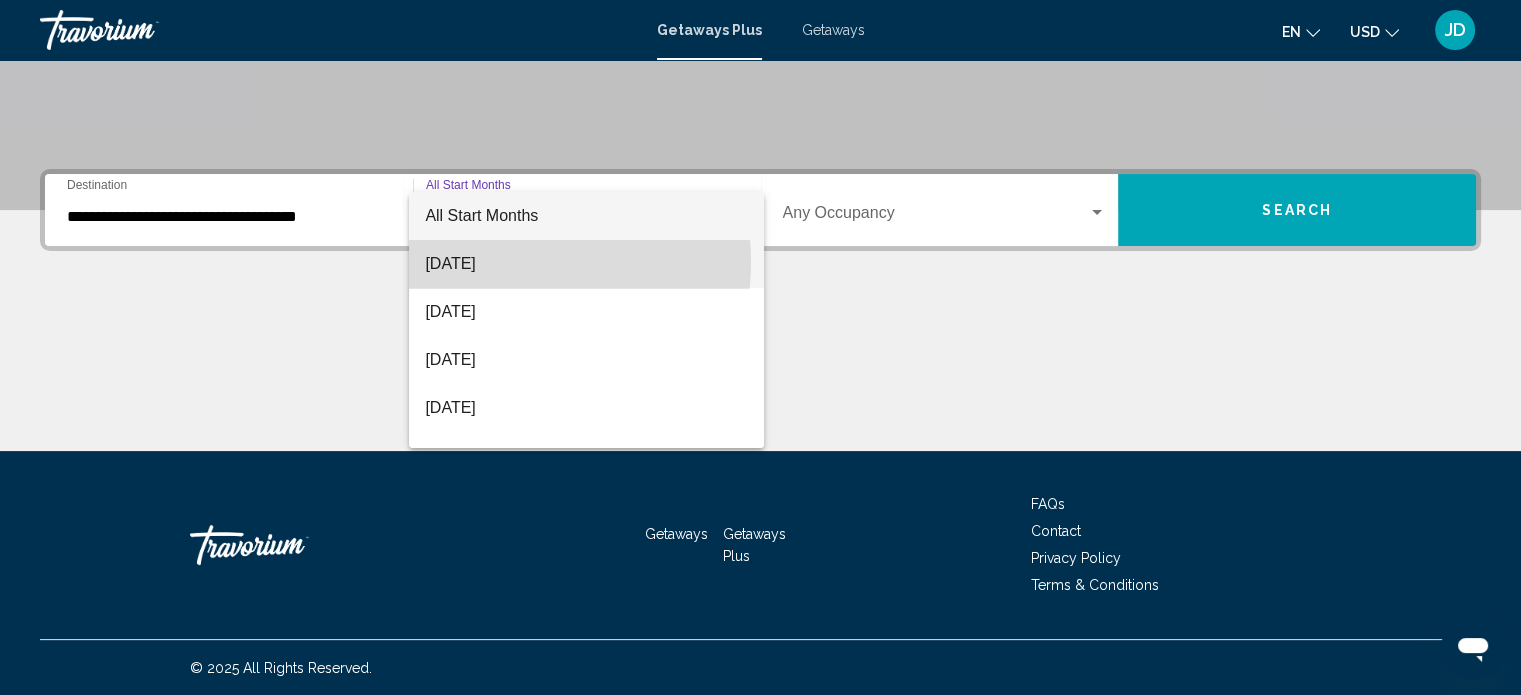 click on "[DATE]" at bounding box center (586, 264) 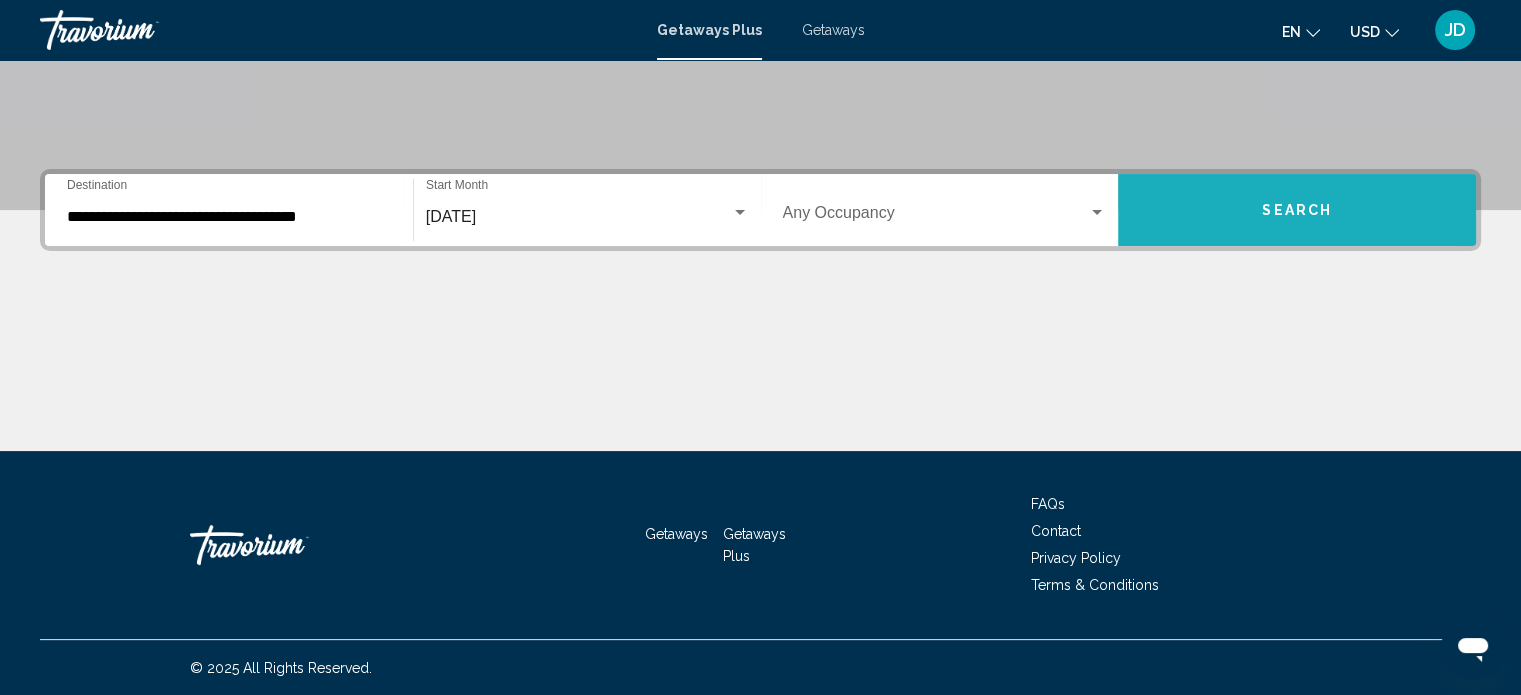 click on "Search" at bounding box center [1297, 210] 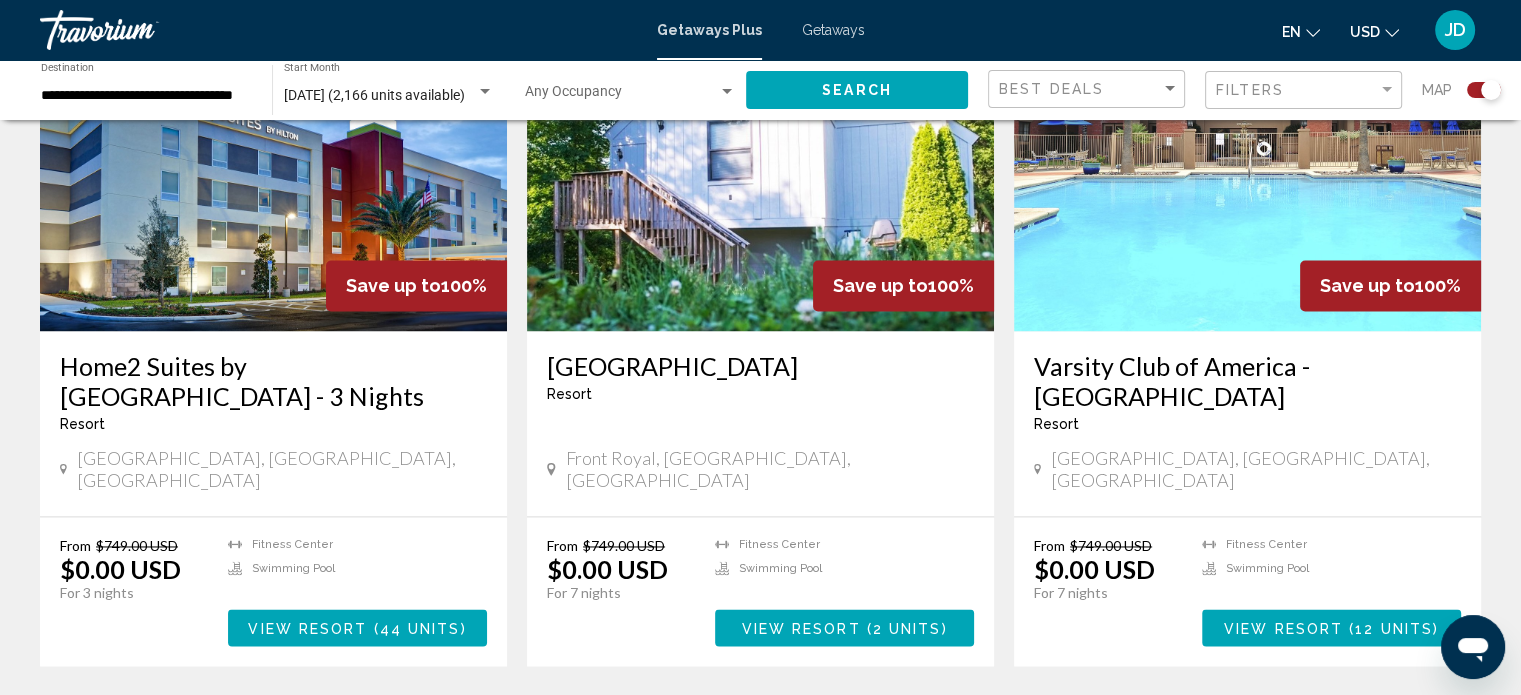 scroll, scrollTop: 3000, scrollLeft: 0, axis: vertical 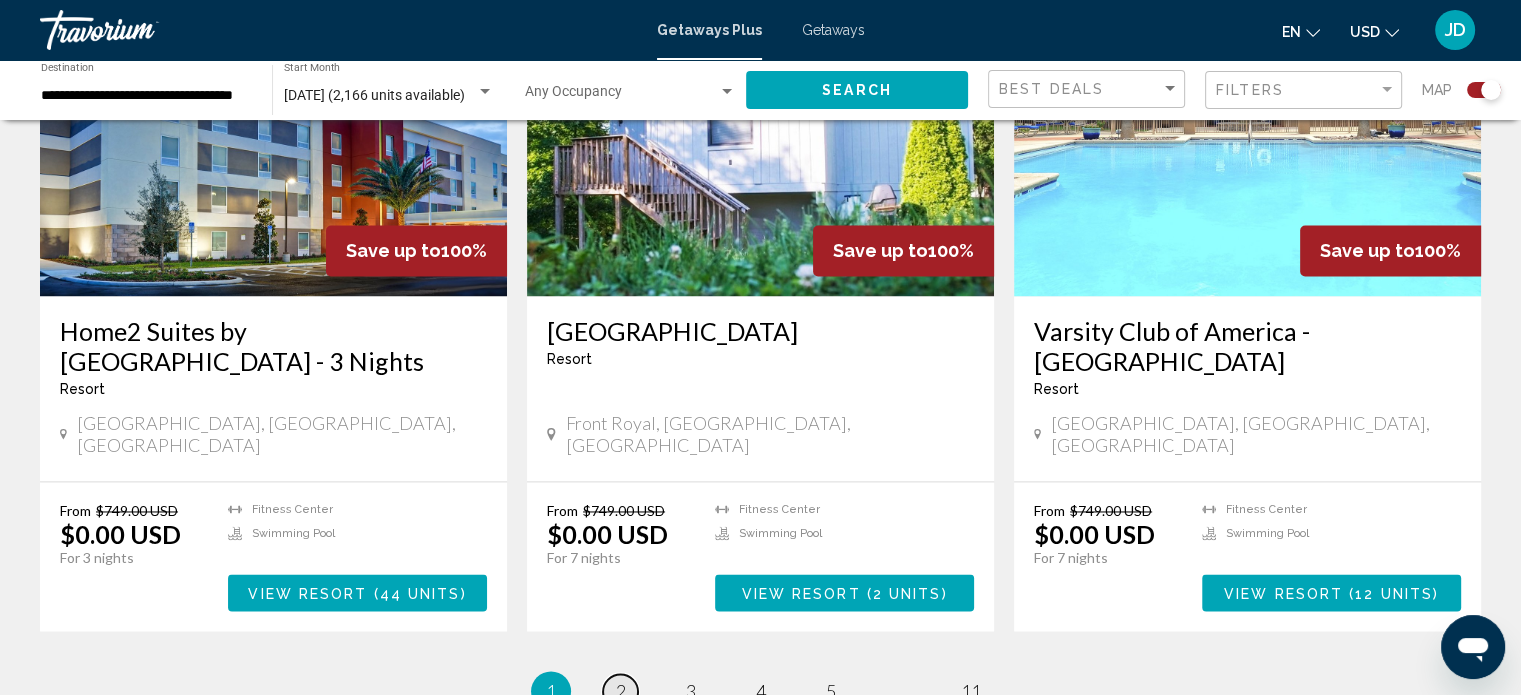 click on "2" at bounding box center [621, 691] 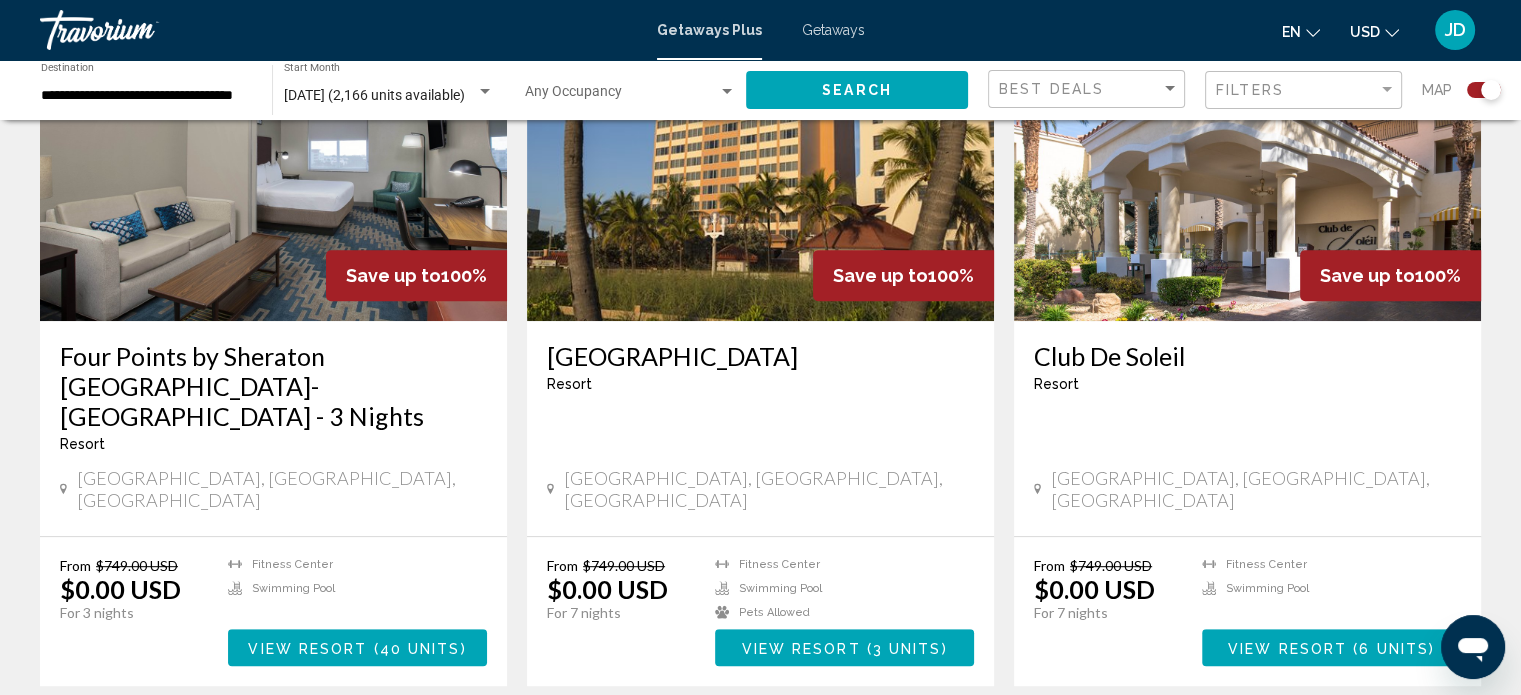 scroll, scrollTop: 729, scrollLeft: 0, axis: vertical 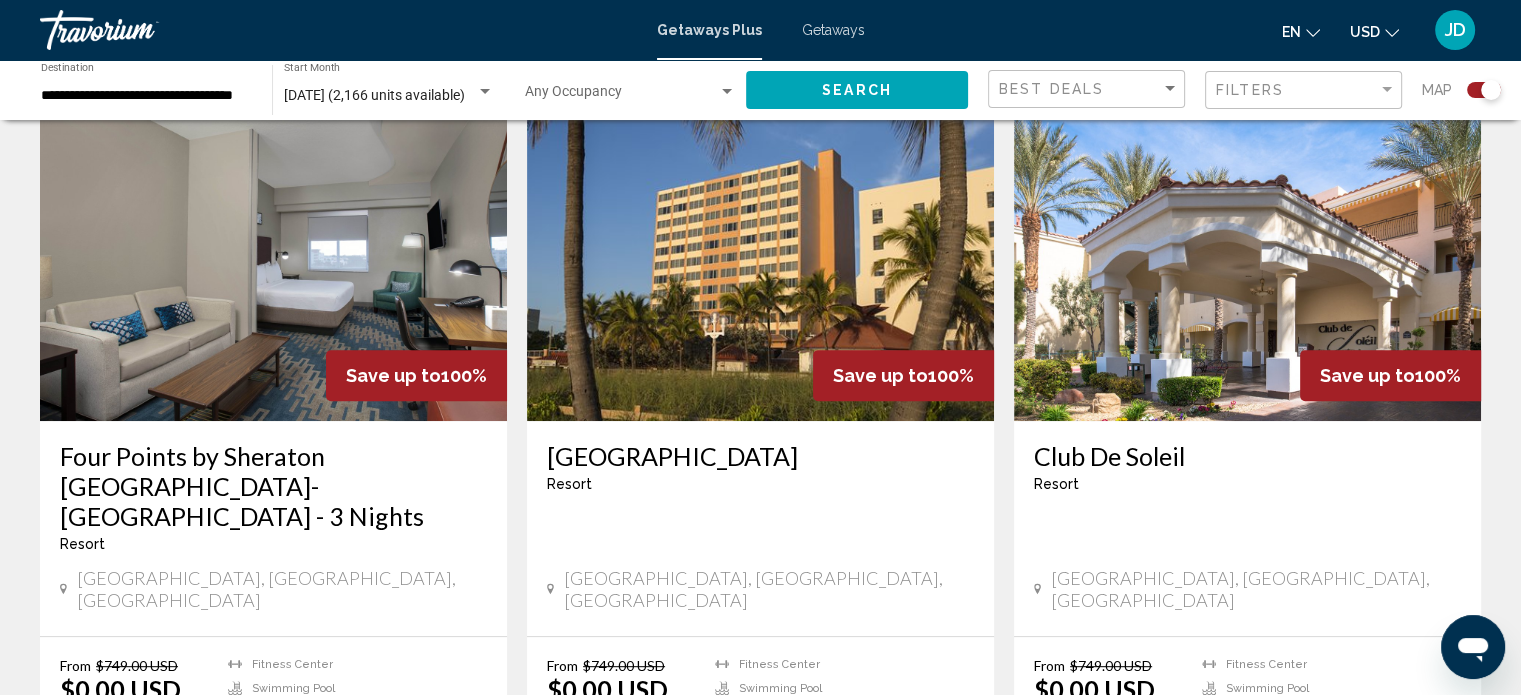 click at bounding box center (760, 261) 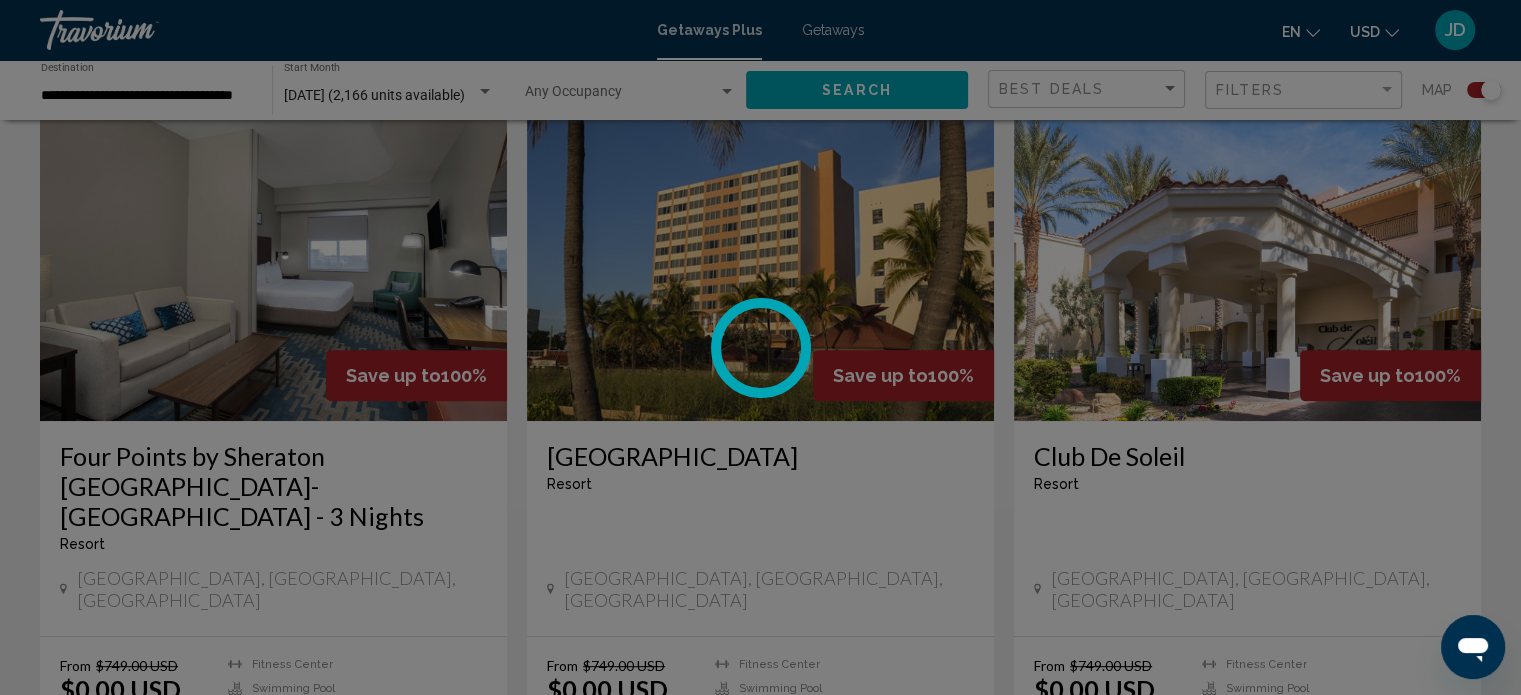 scroll, scrollTop: 12, scrollLeft: 0, axis: vertical 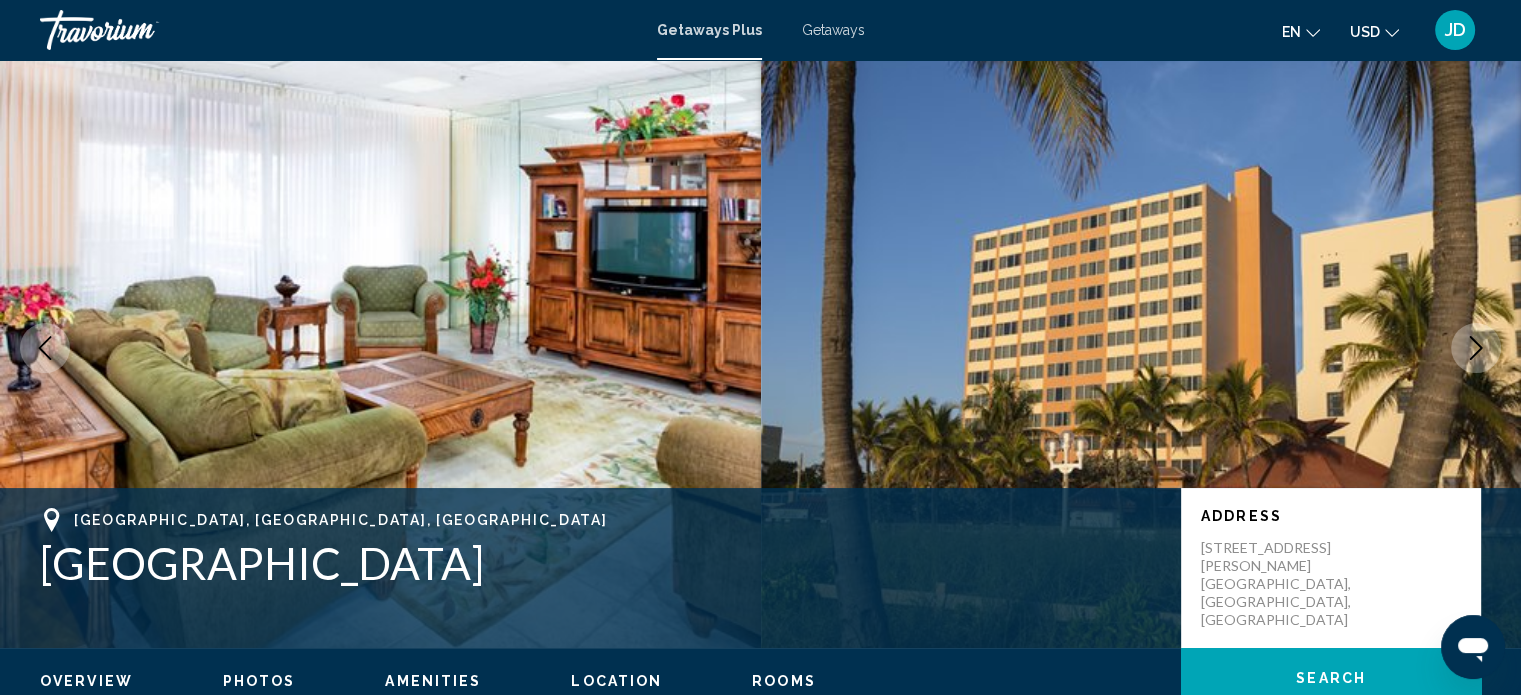 click at bounding box center (380, 348) 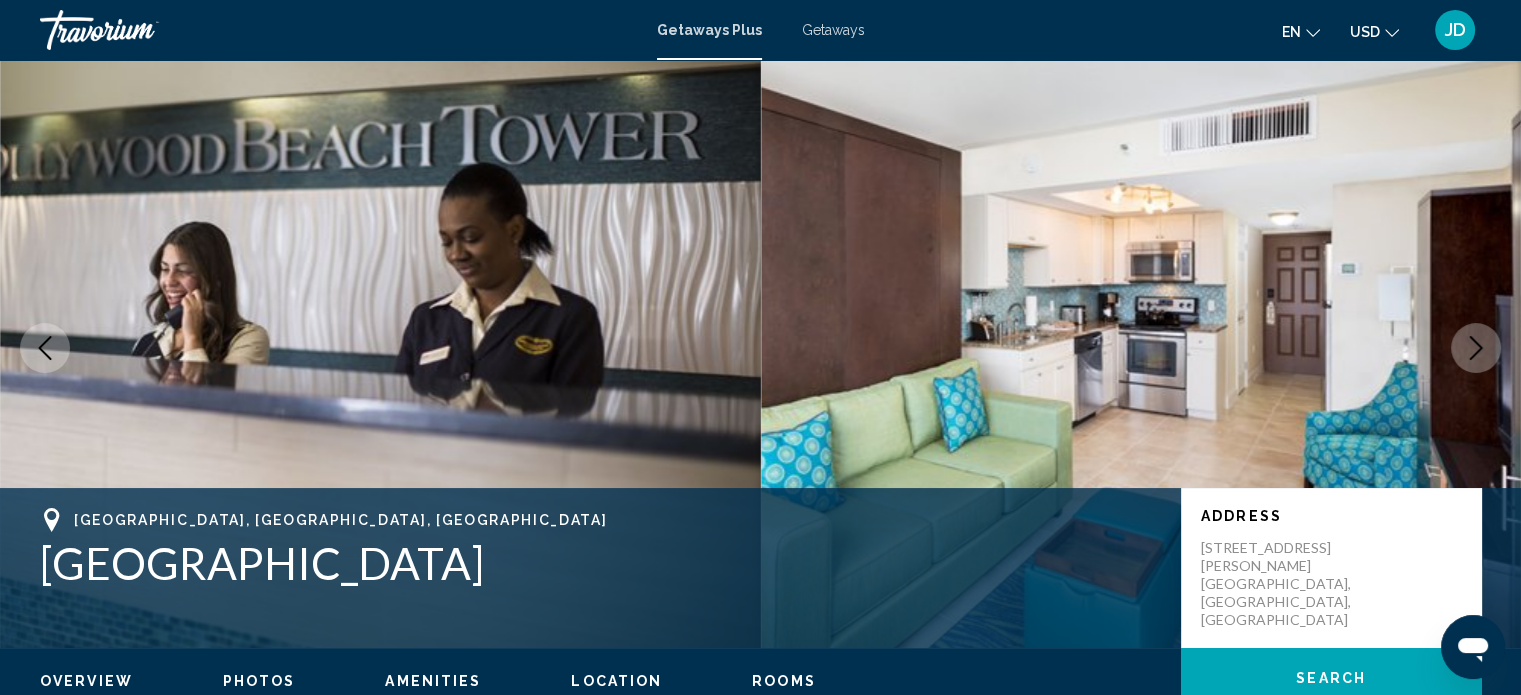 click 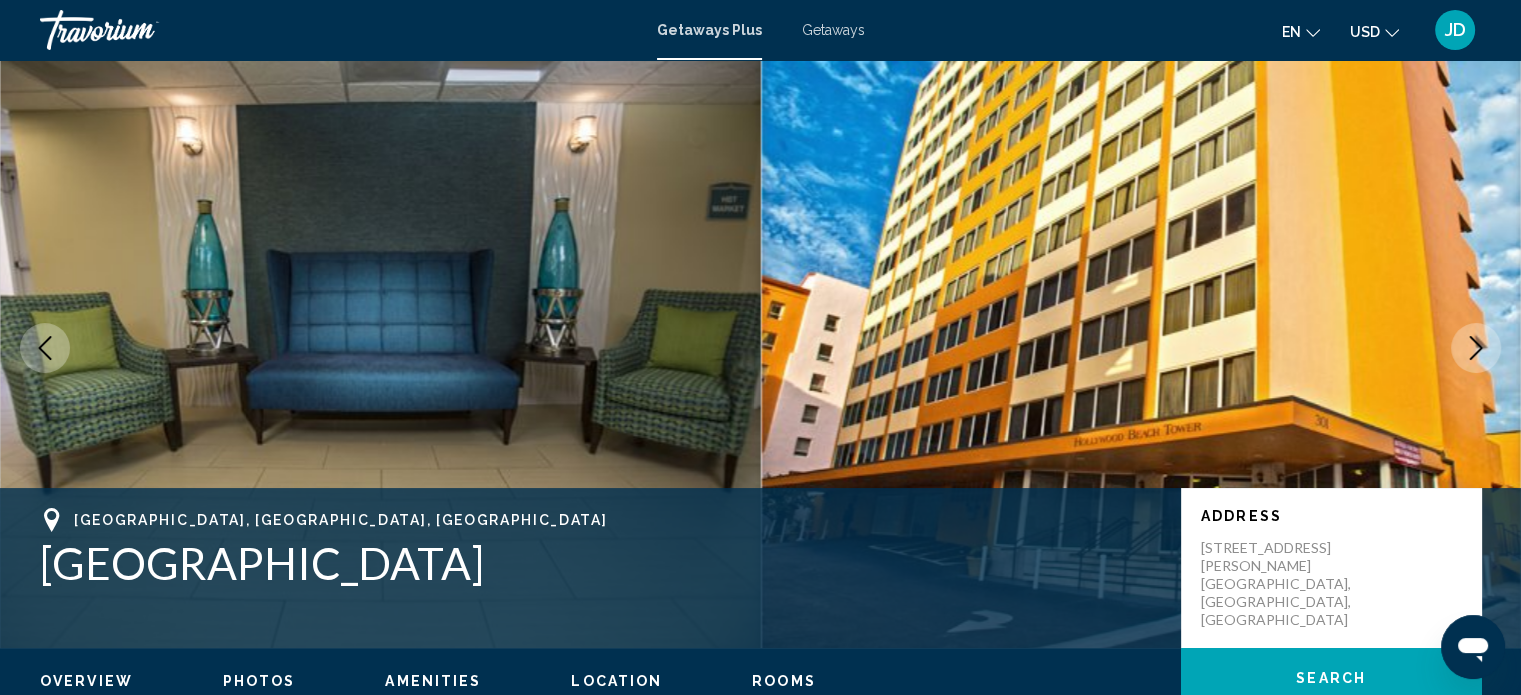 click 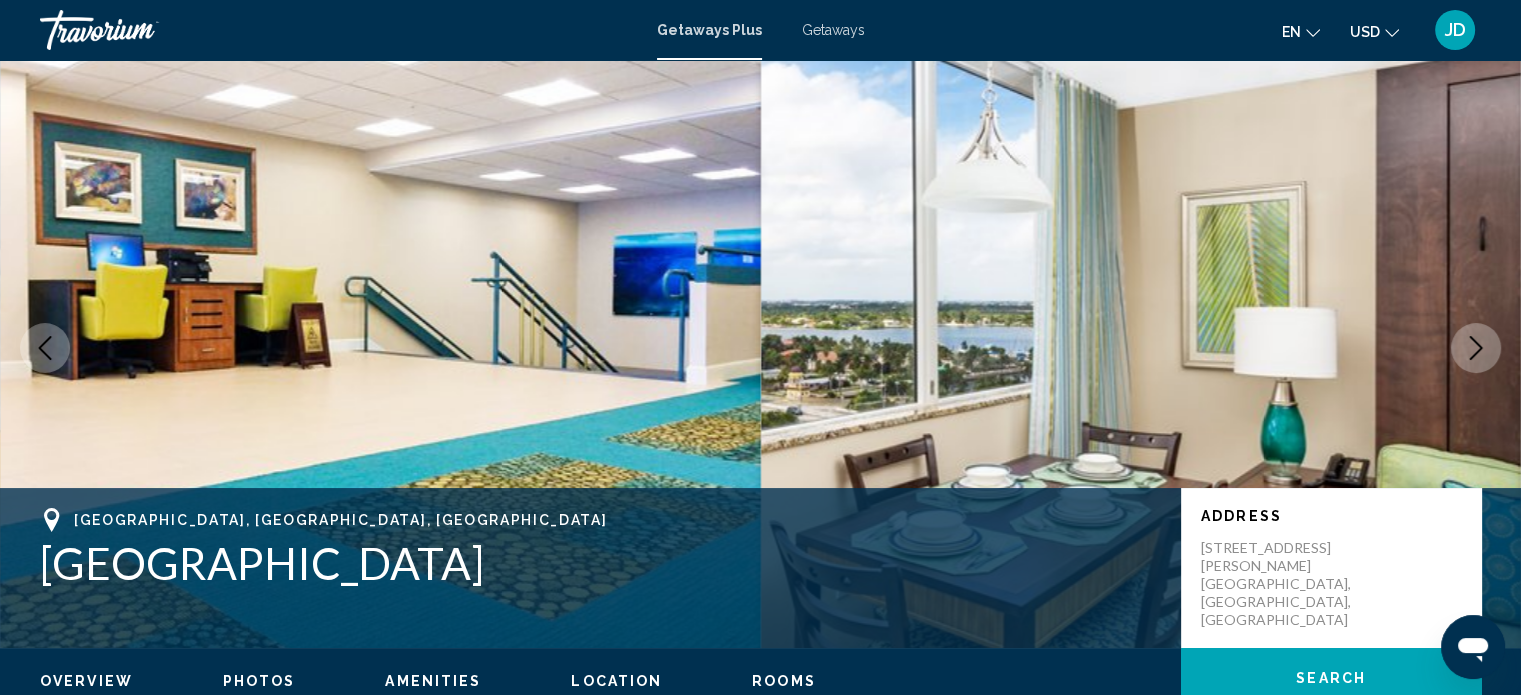 click at bounding box center (1476, 348) 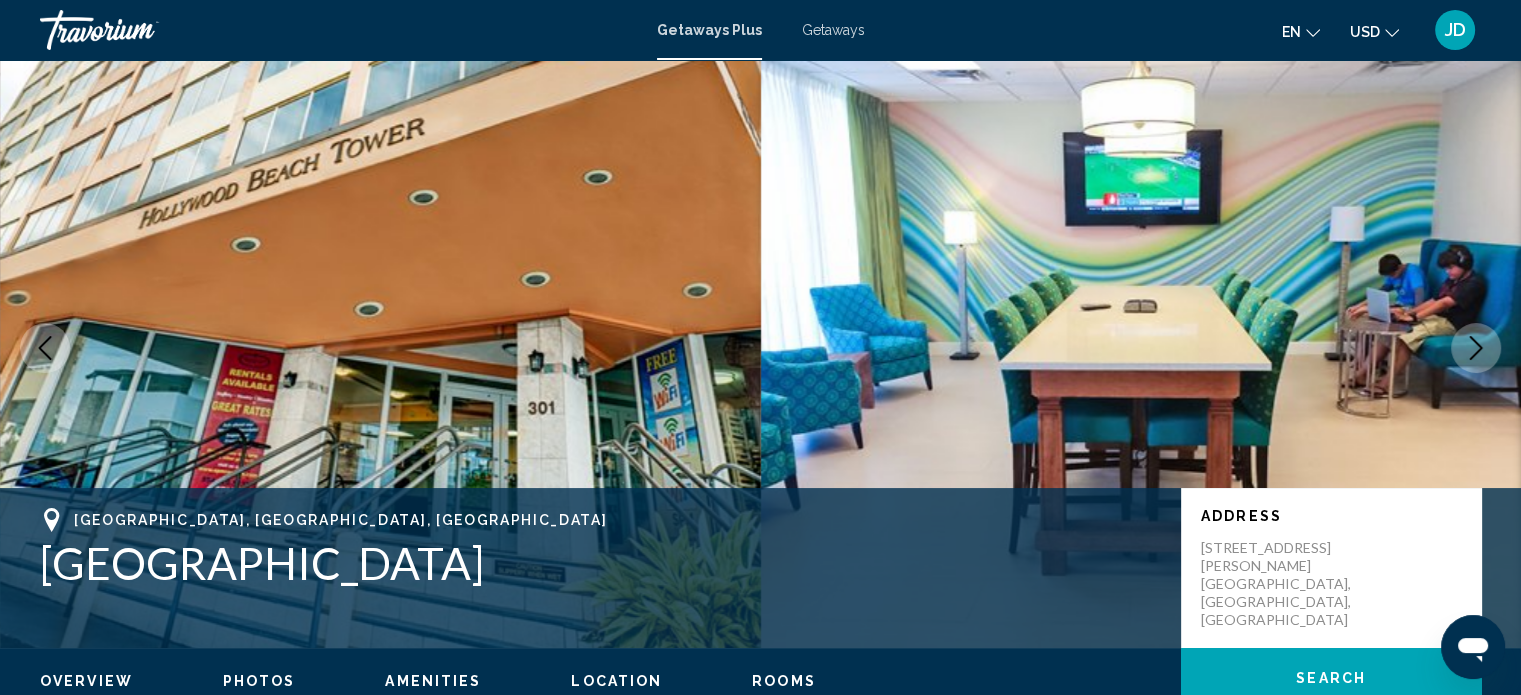 click at bounding box center (1476, 348) 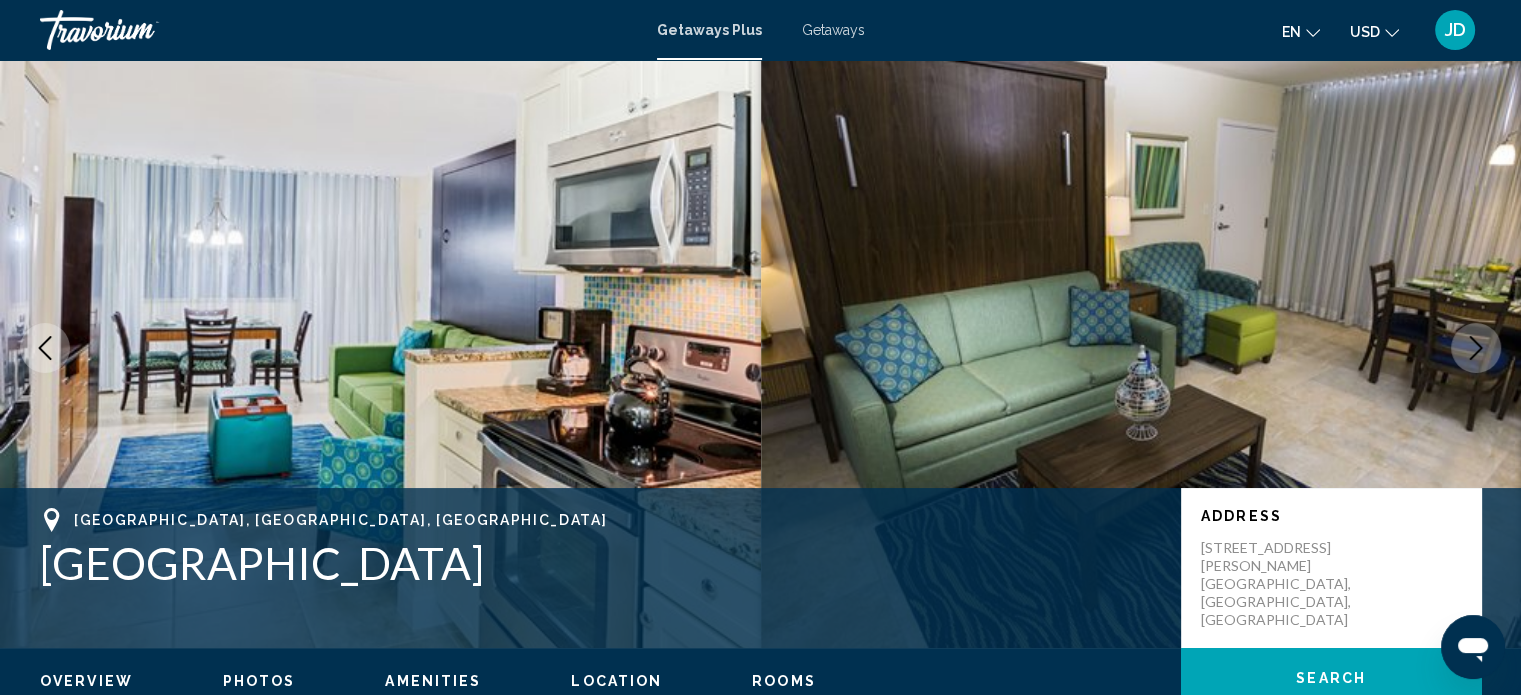 click at bounding box center (1476, 348) 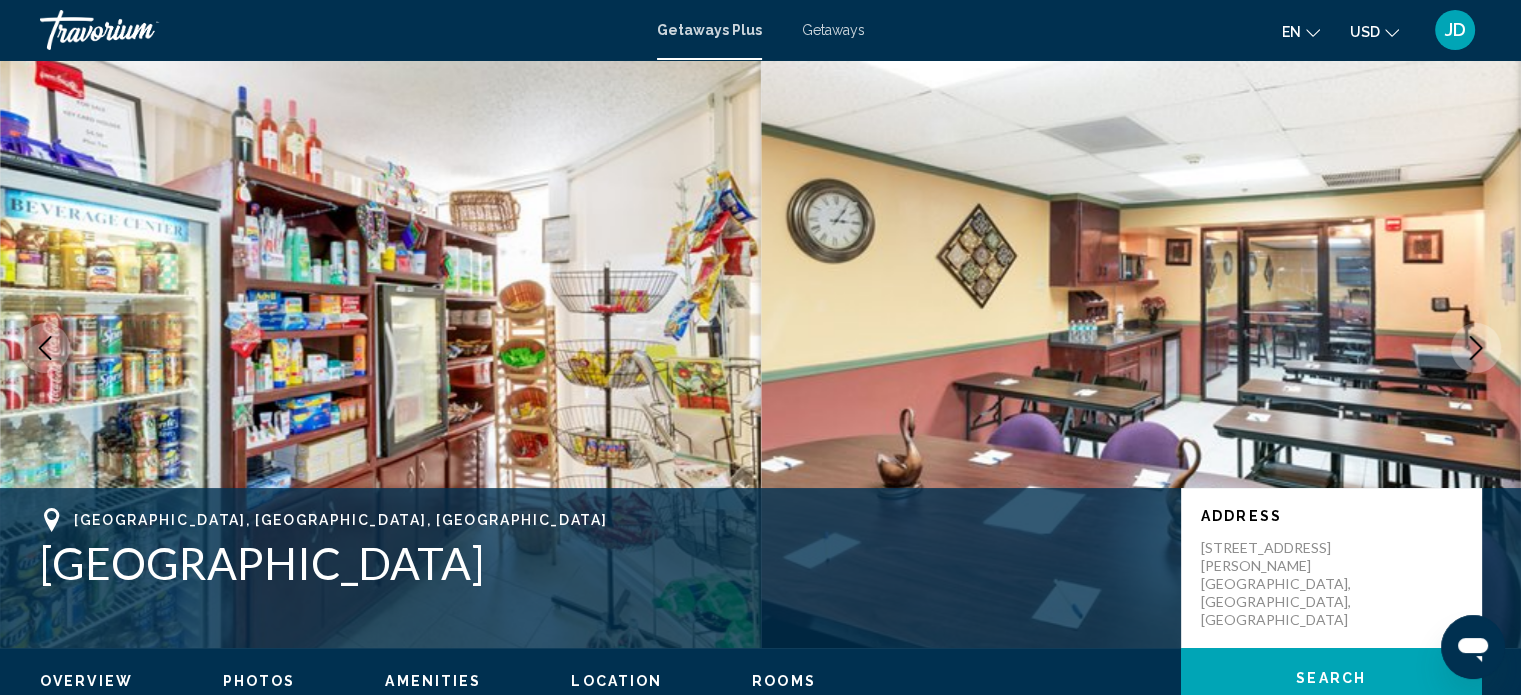 click at bounding box center [1476, 348] 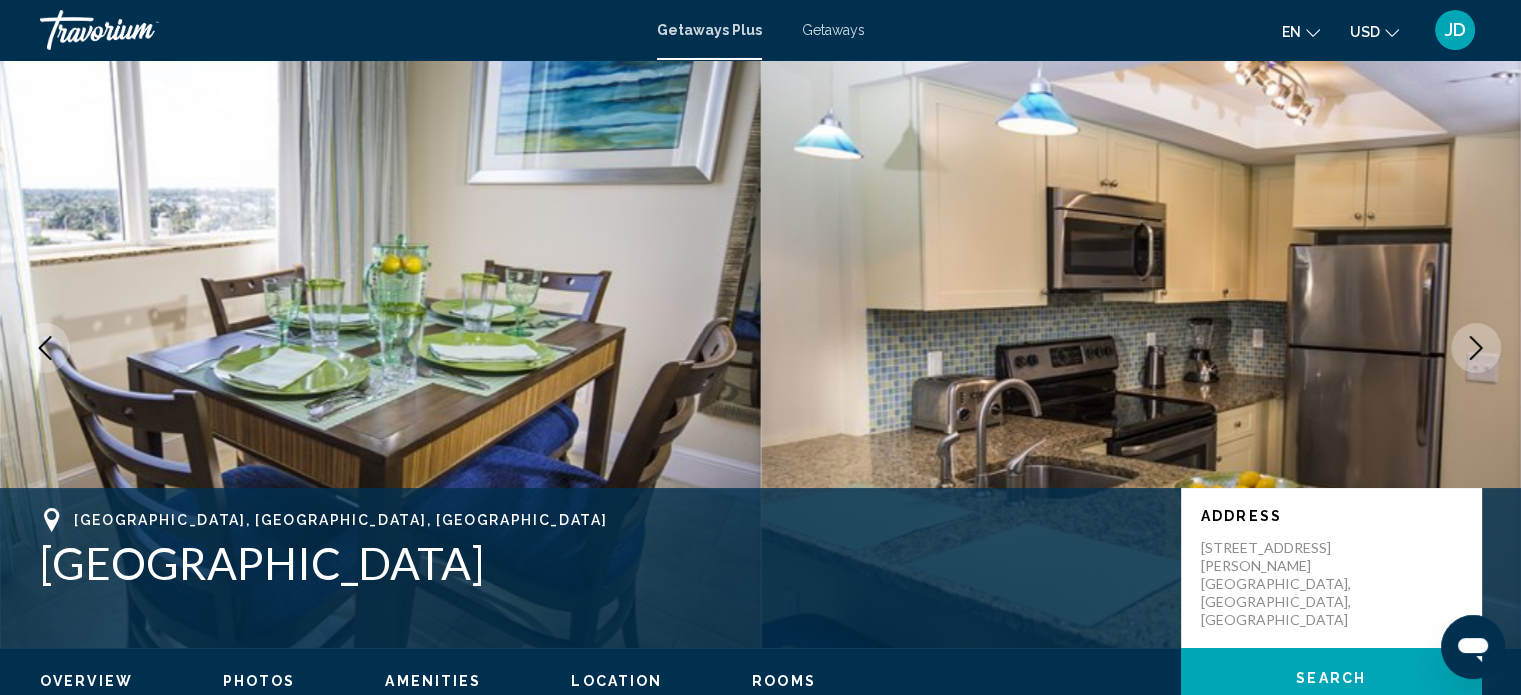click 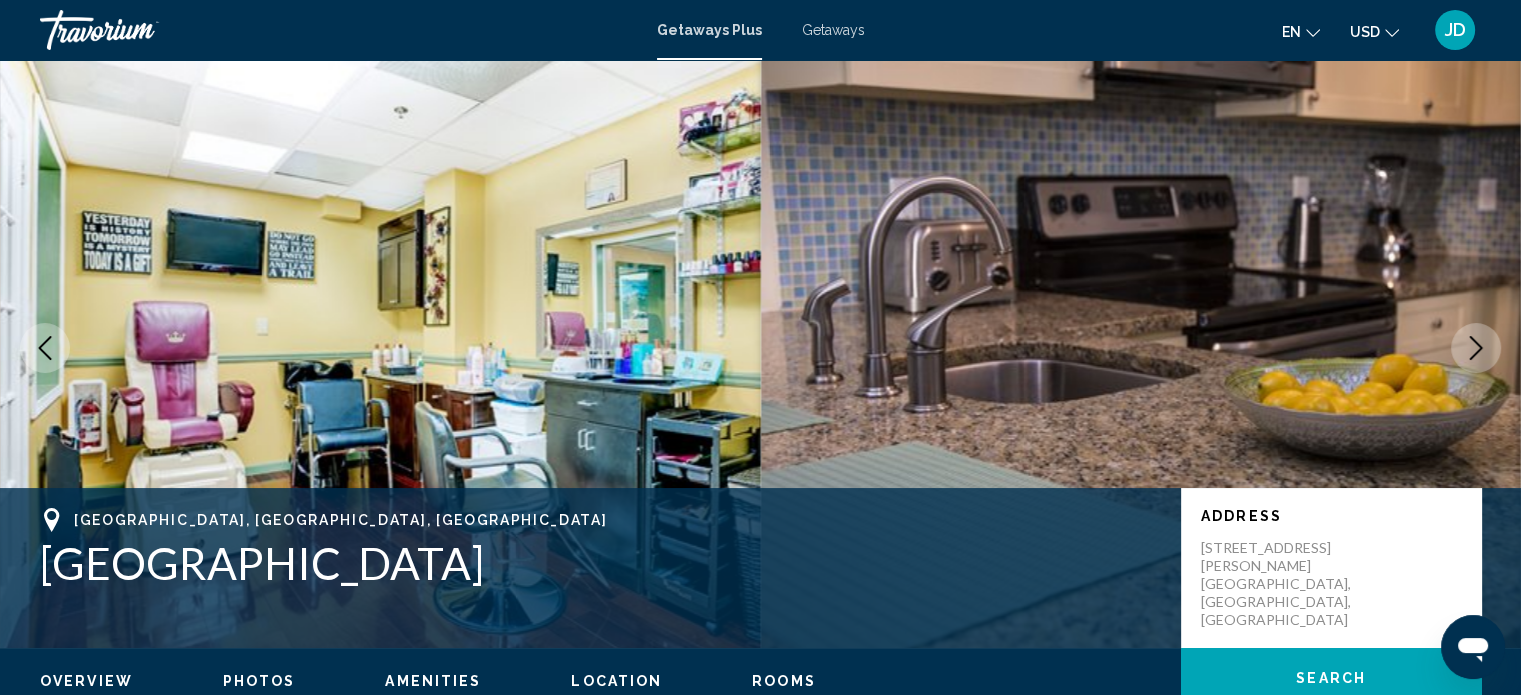 click 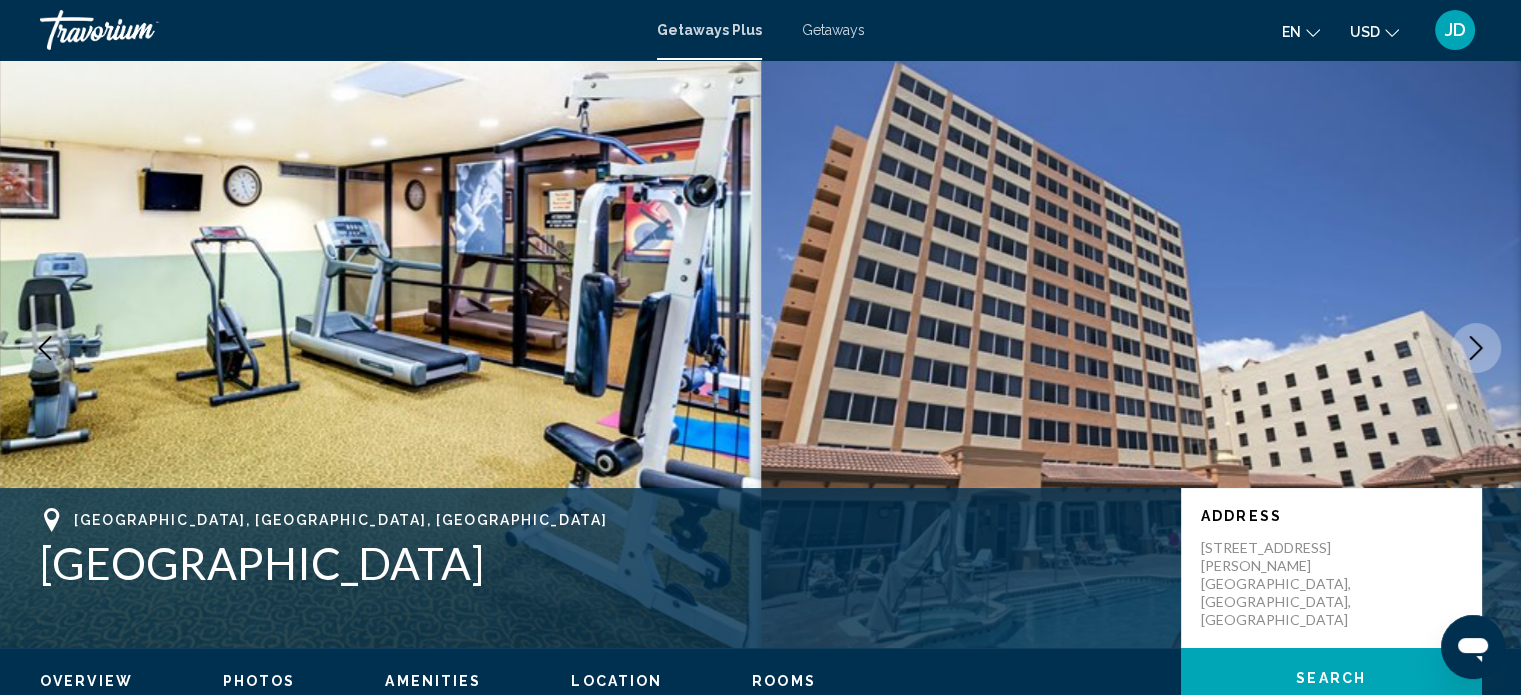 click 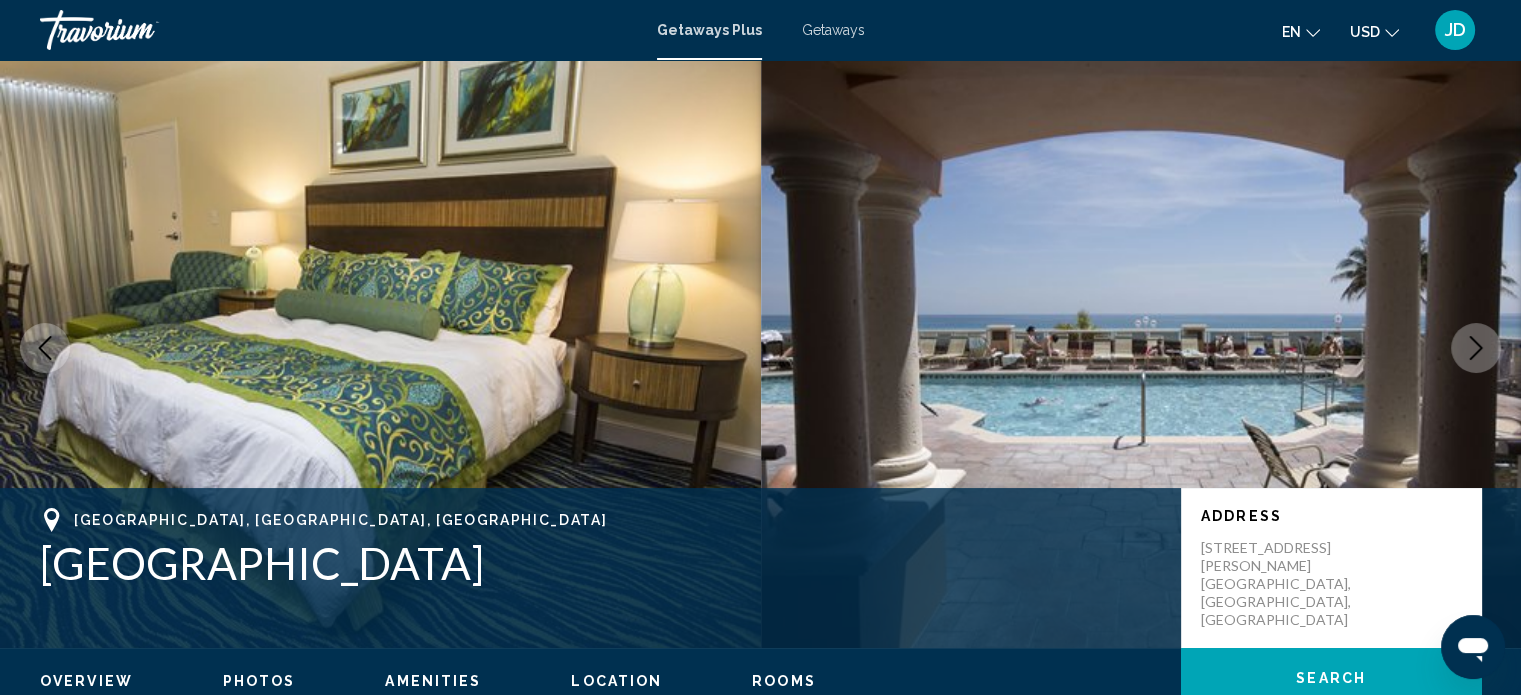 click 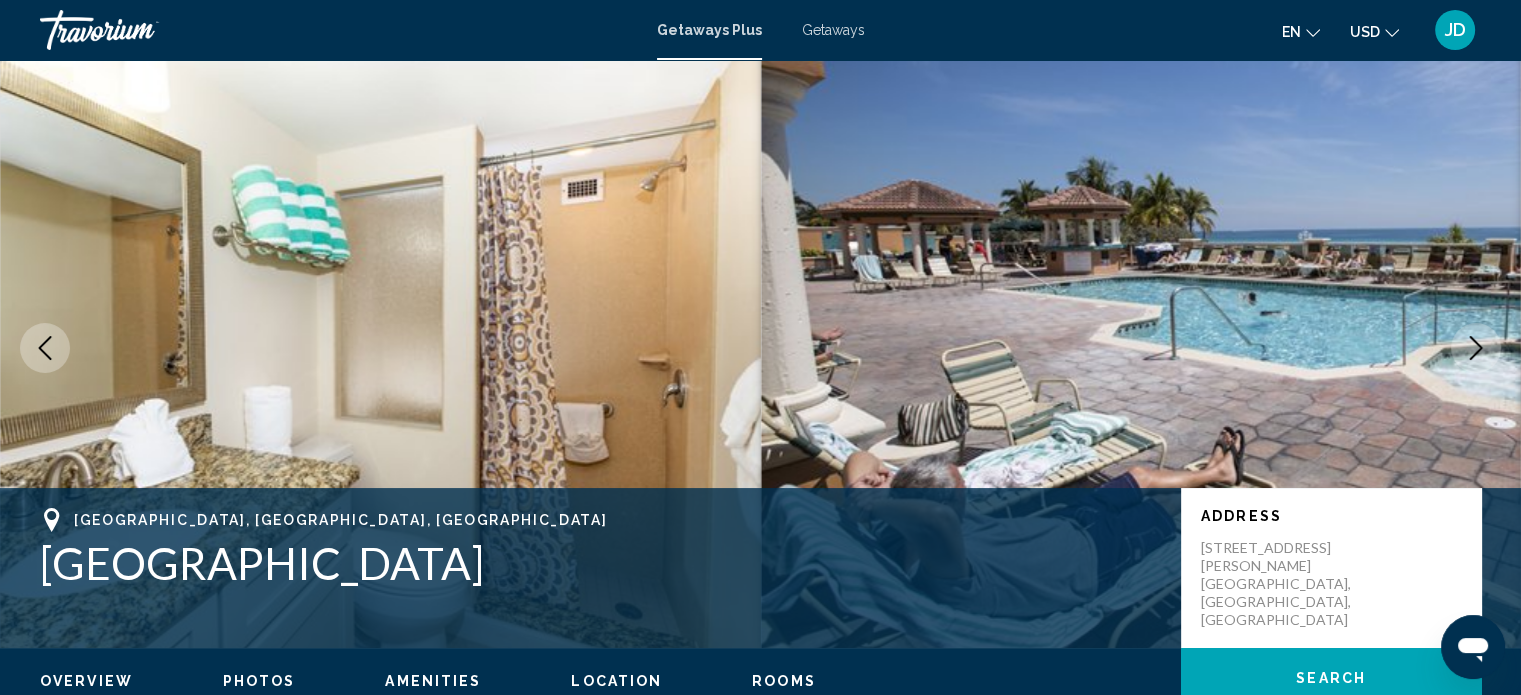 click 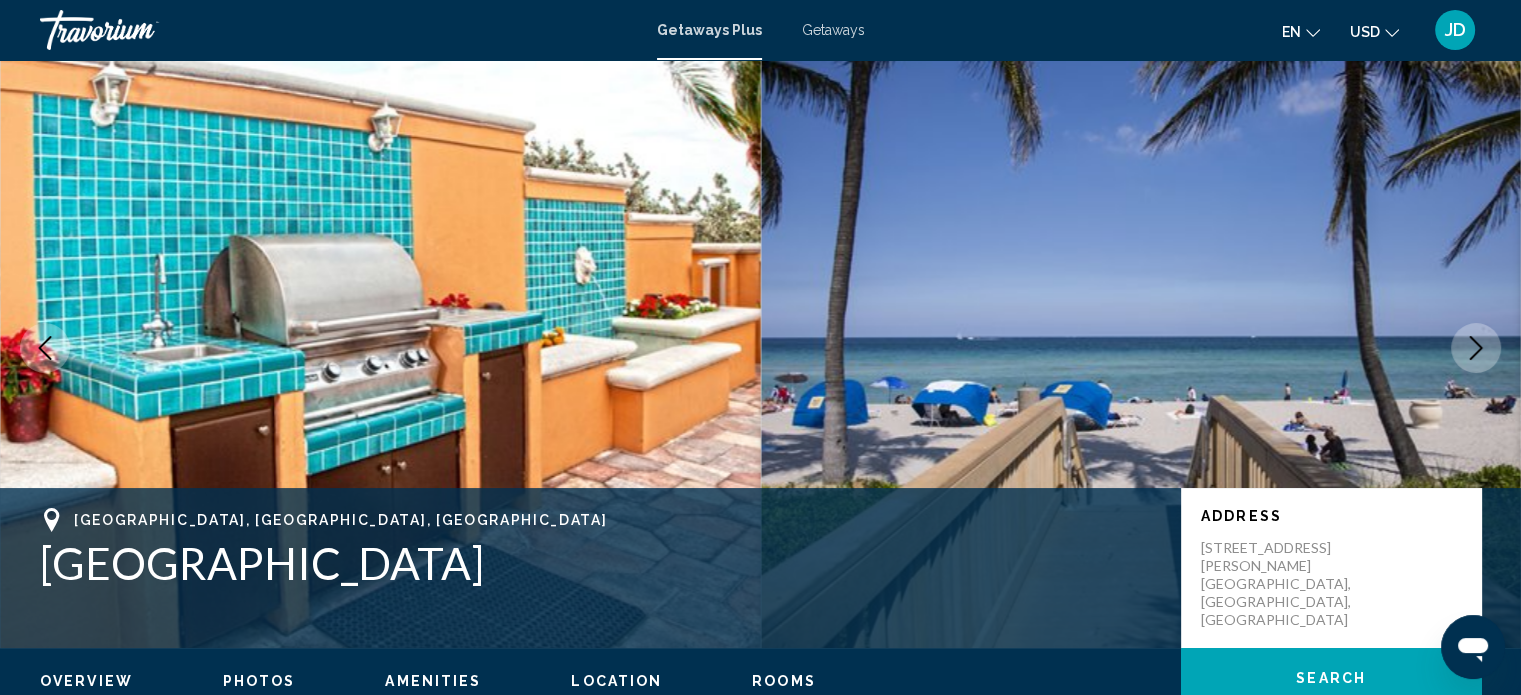 click 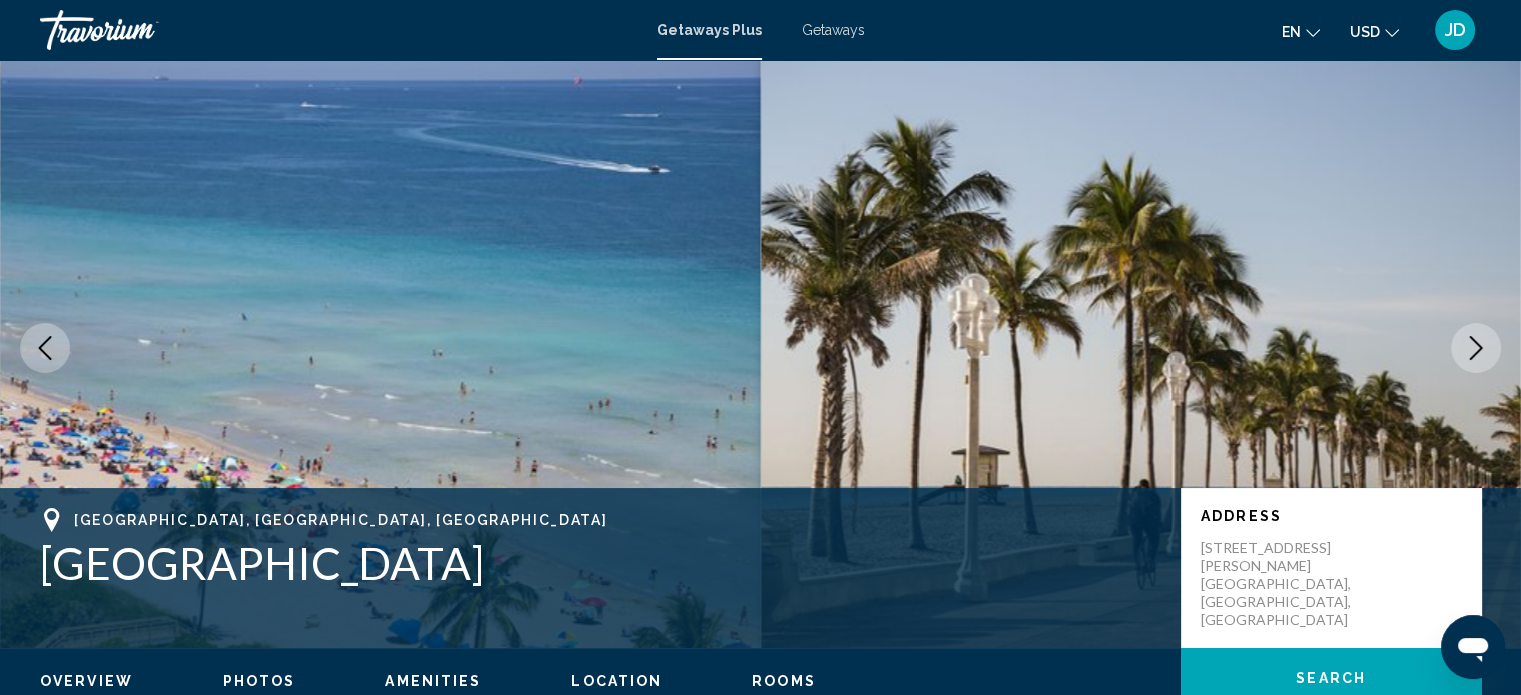 click 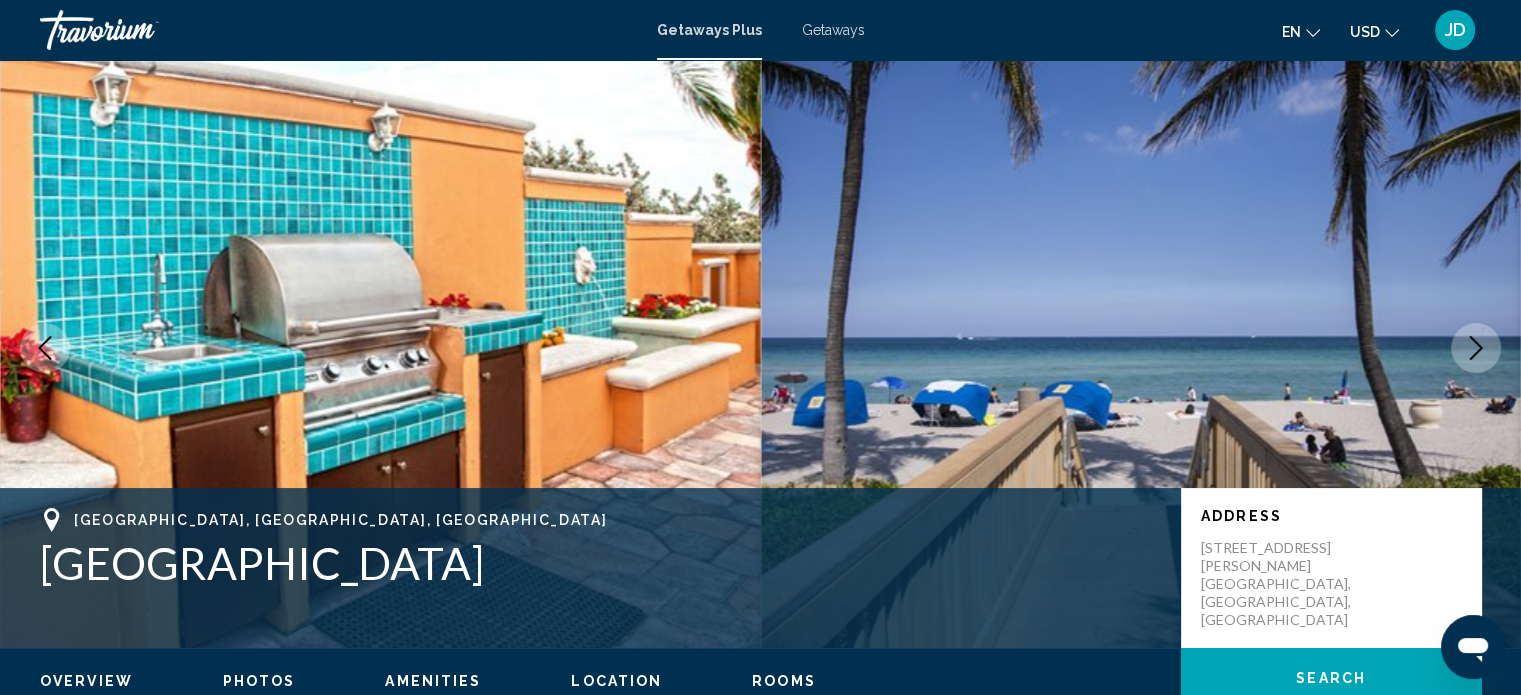 click at bounding box center (1476, 348) 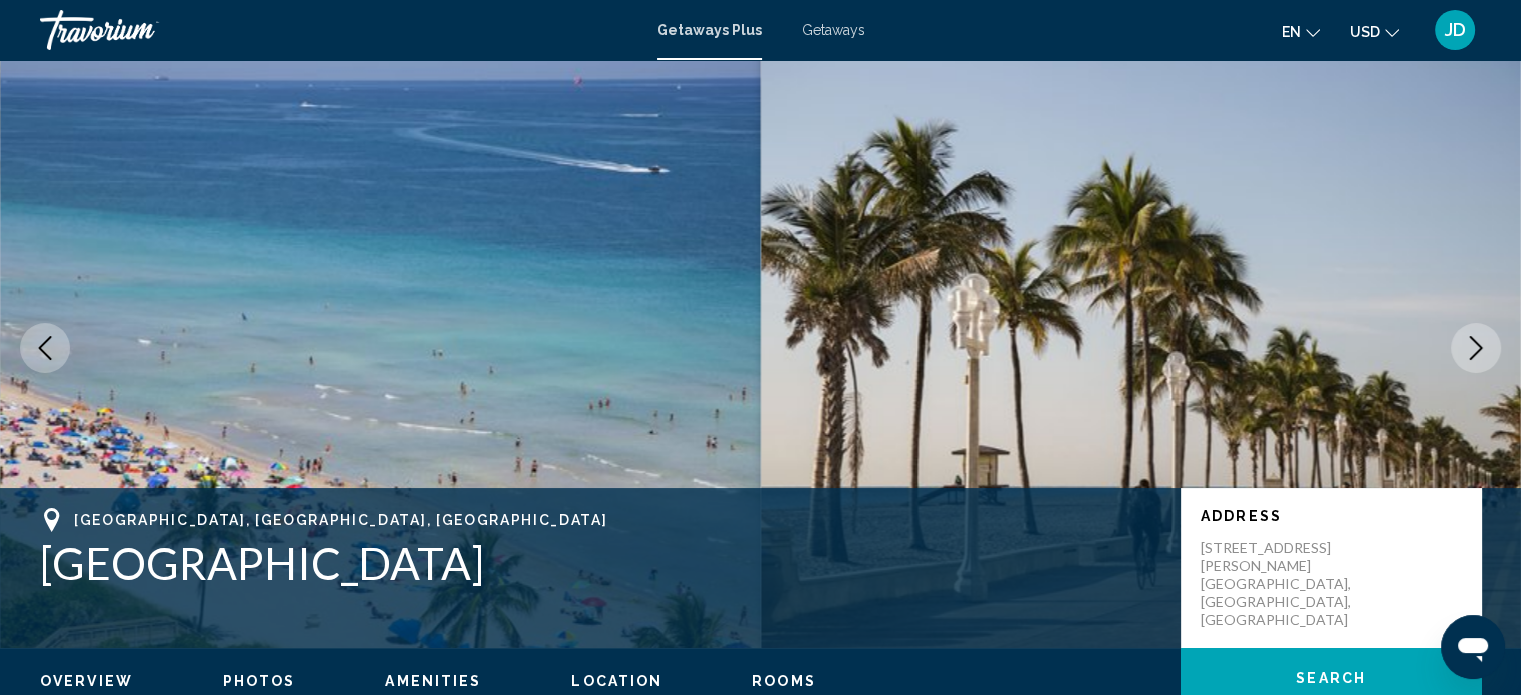 click at bounding box center (1476, 348) 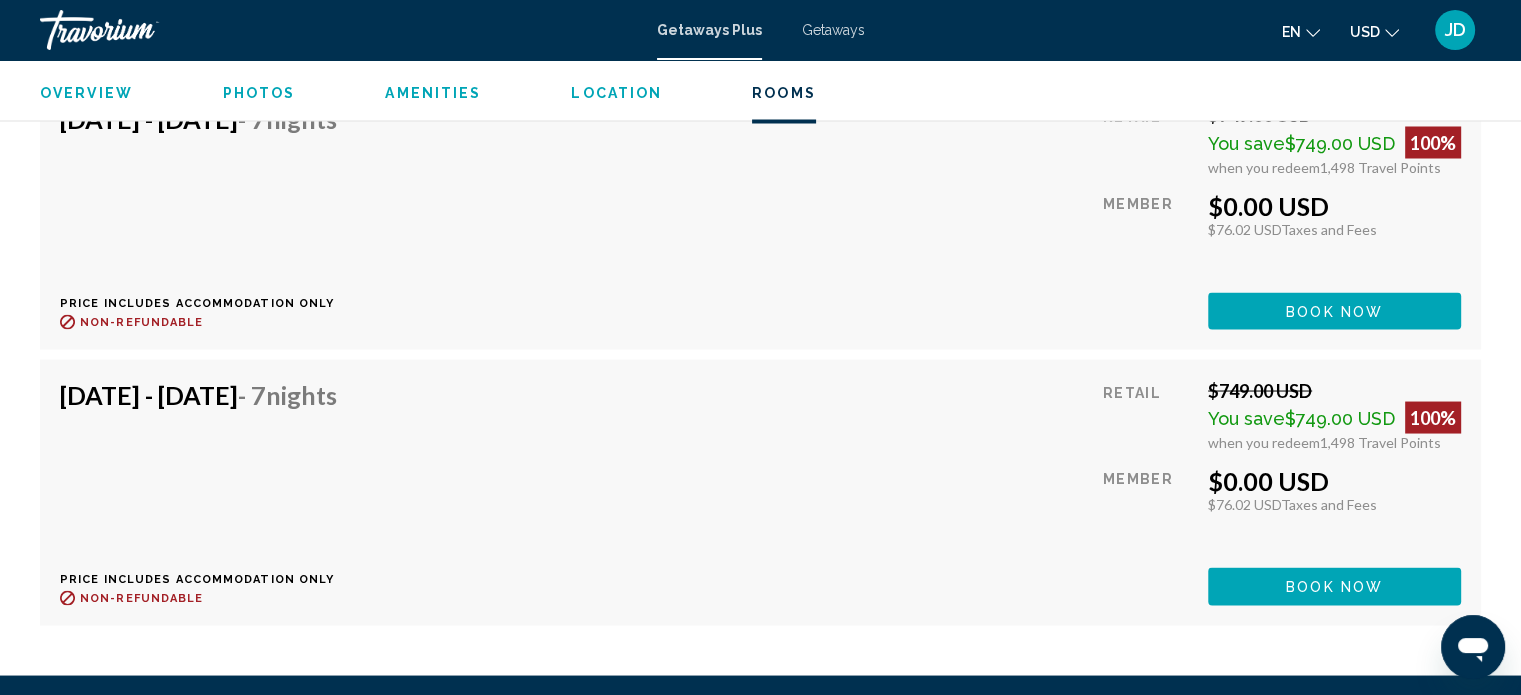 scroll, scrollTop: 3712, scrollLeft: 0, axis: vertical 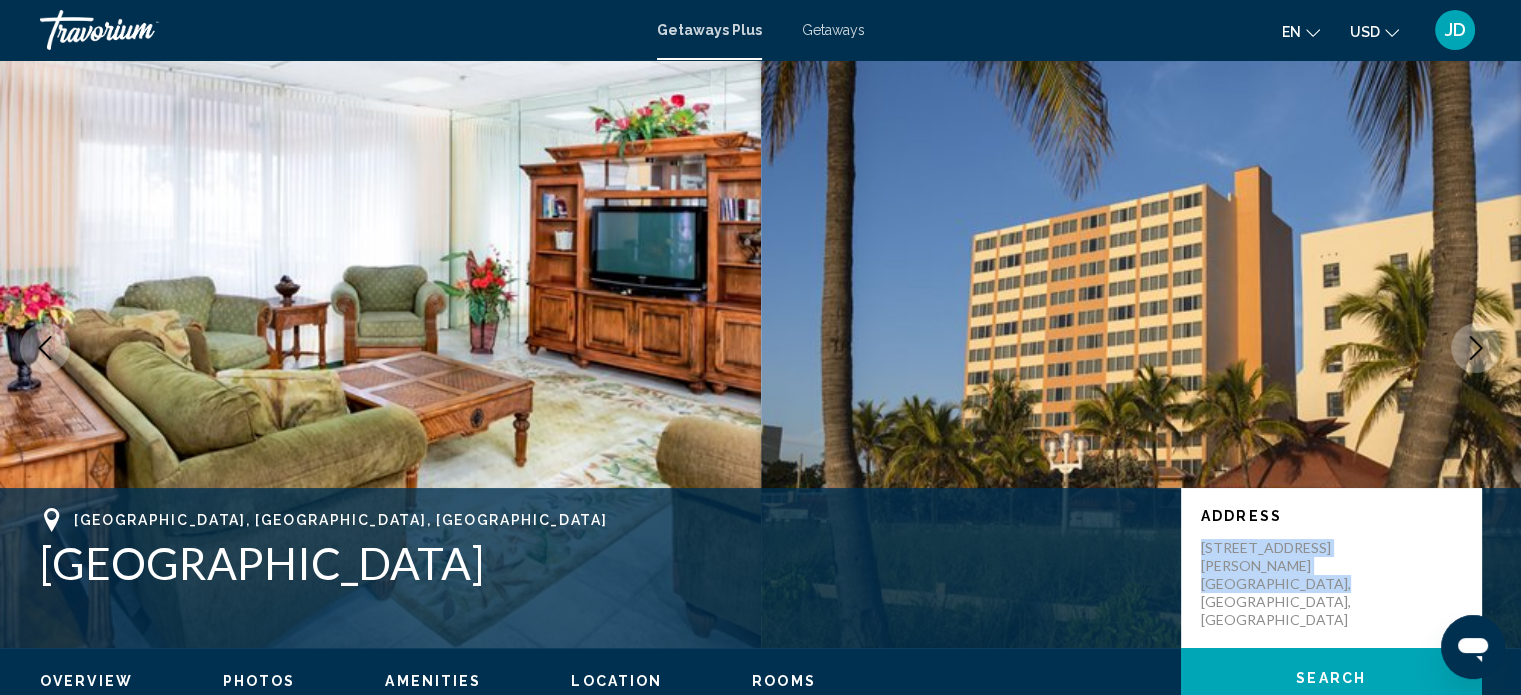 drag, startPoint x: 1325, startPoint y: 565, endPoint x: 1197, endPoint y: 538, distance: 130.81667 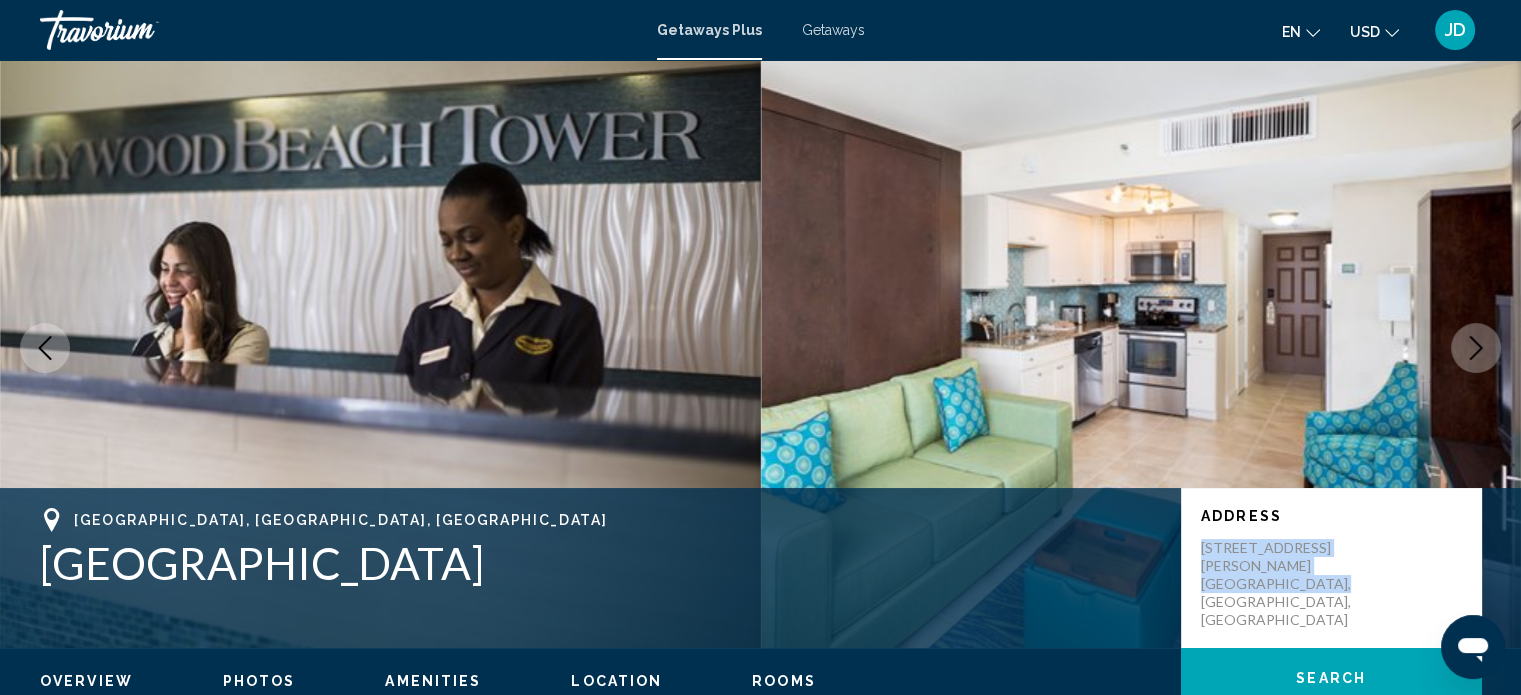 click 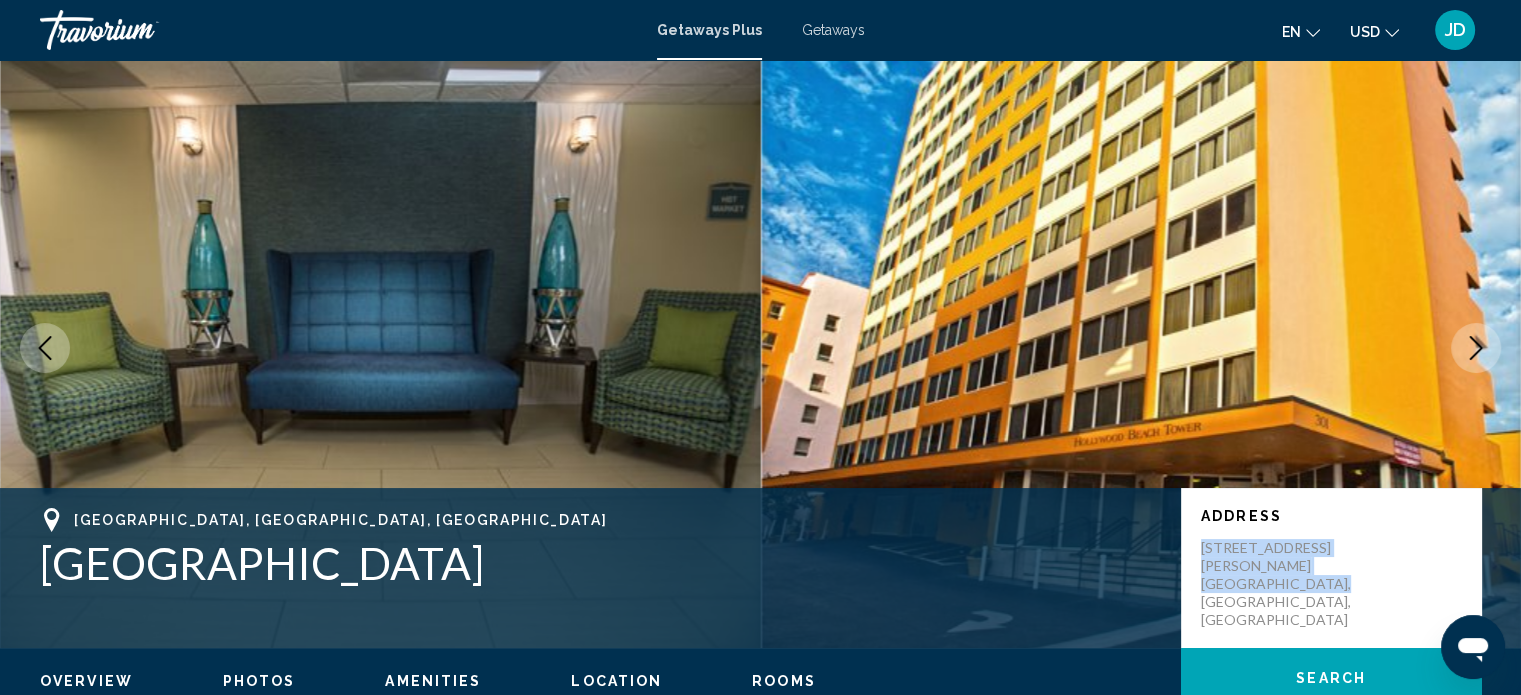 click 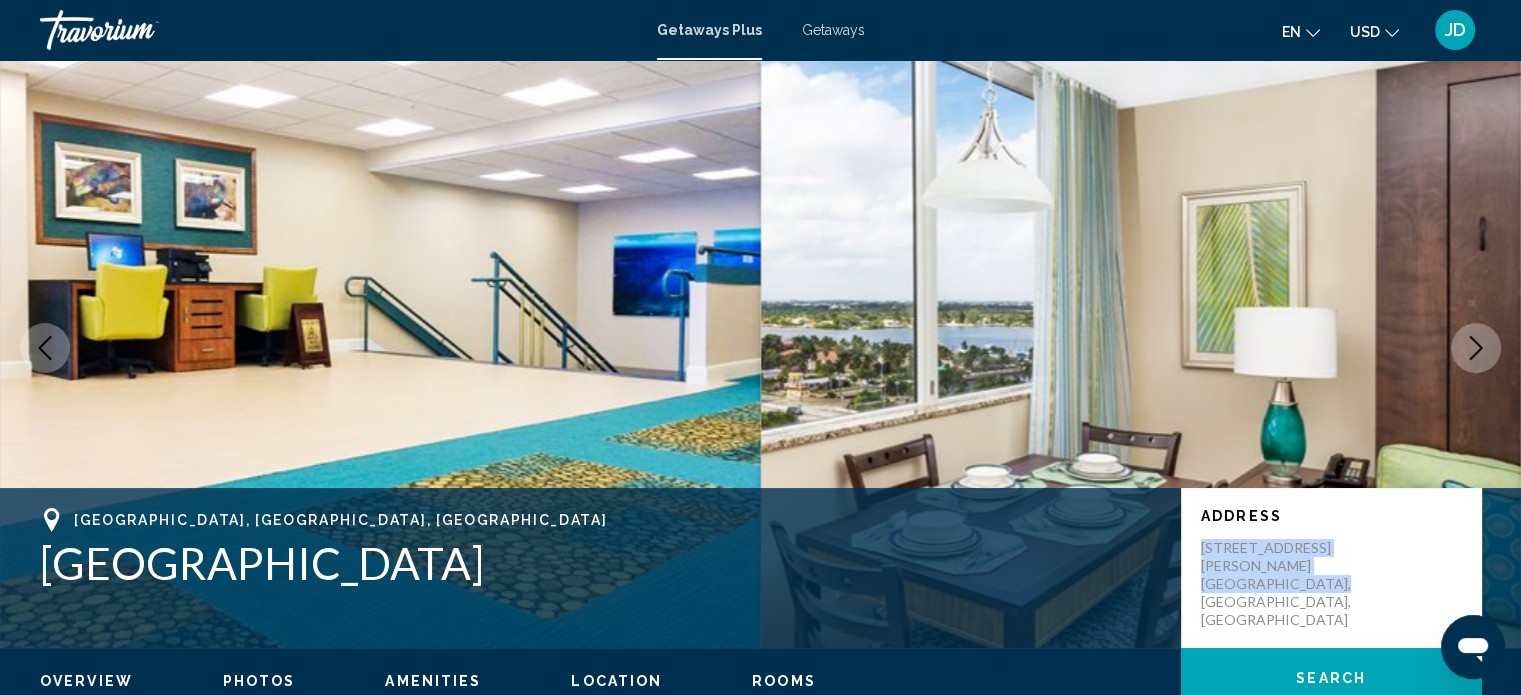 click 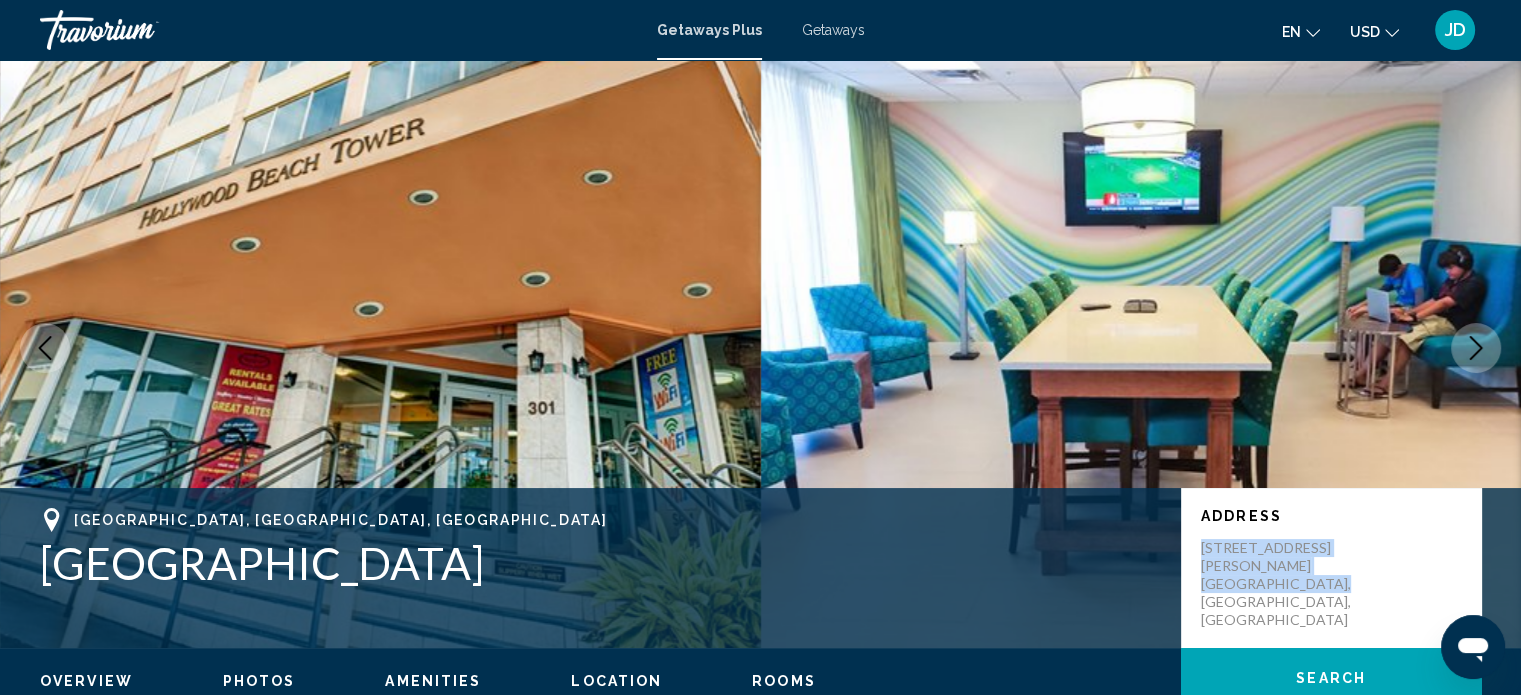 click 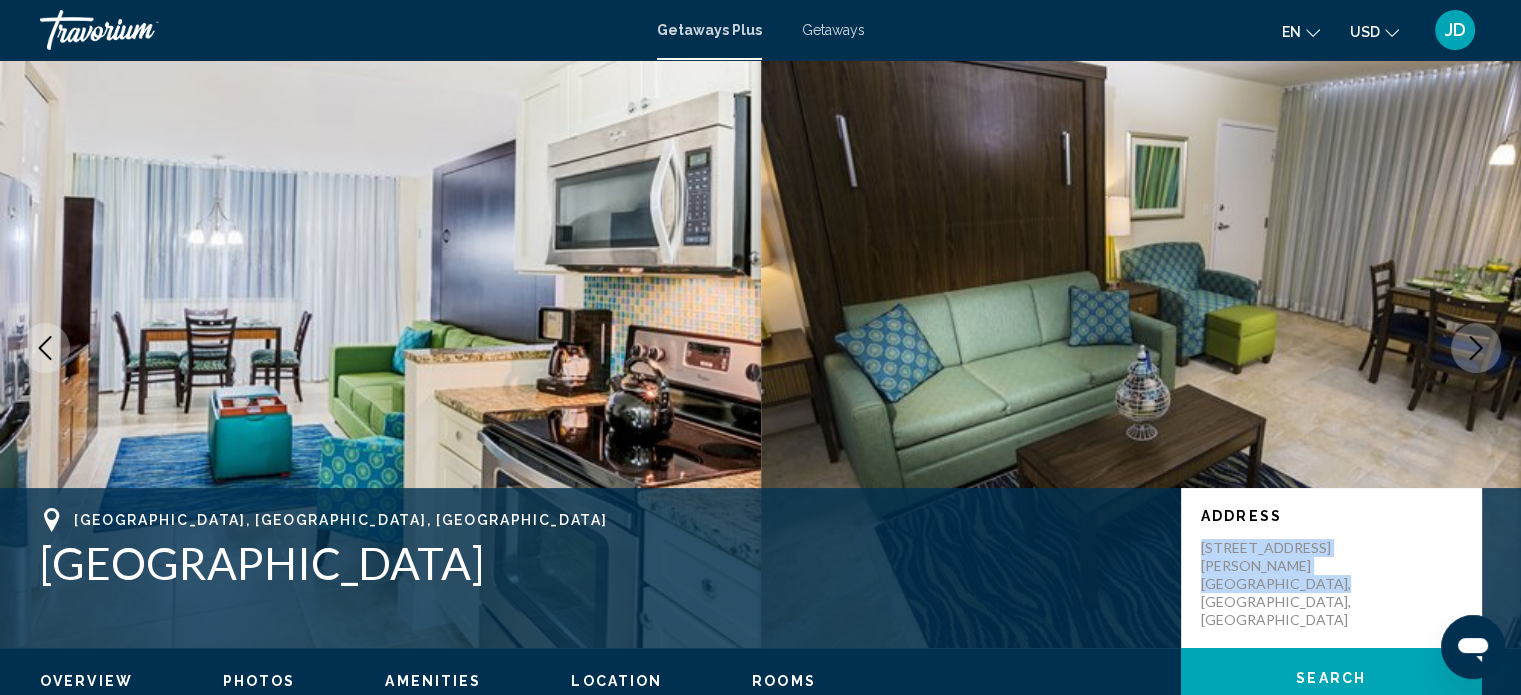 click 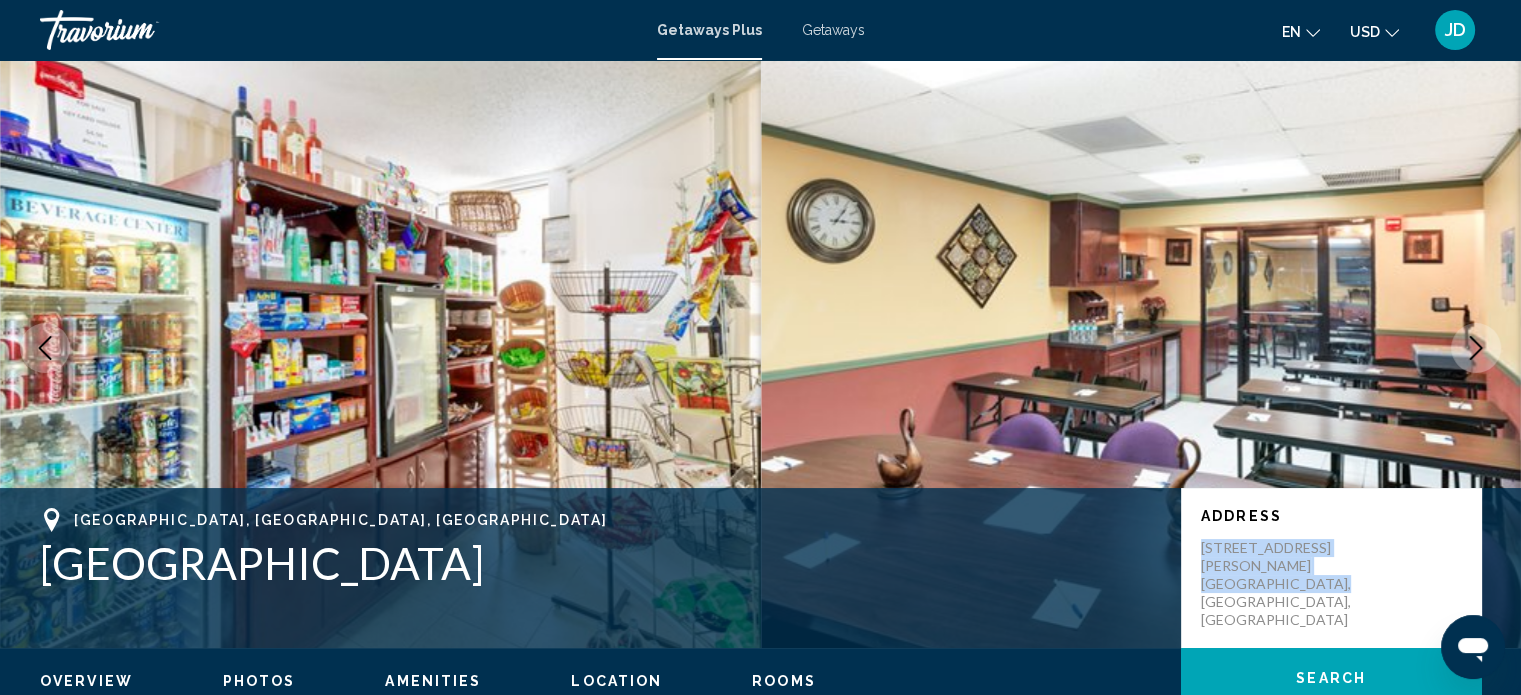 click 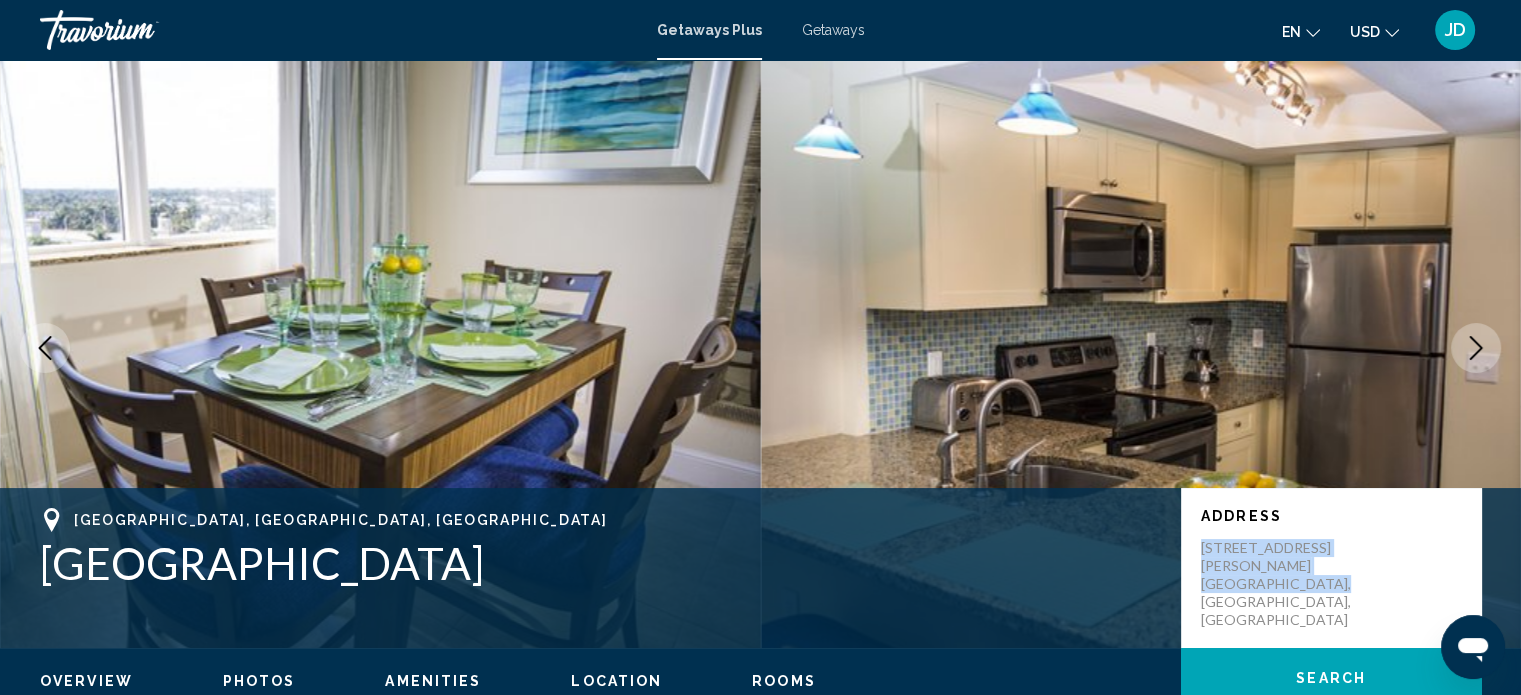 click 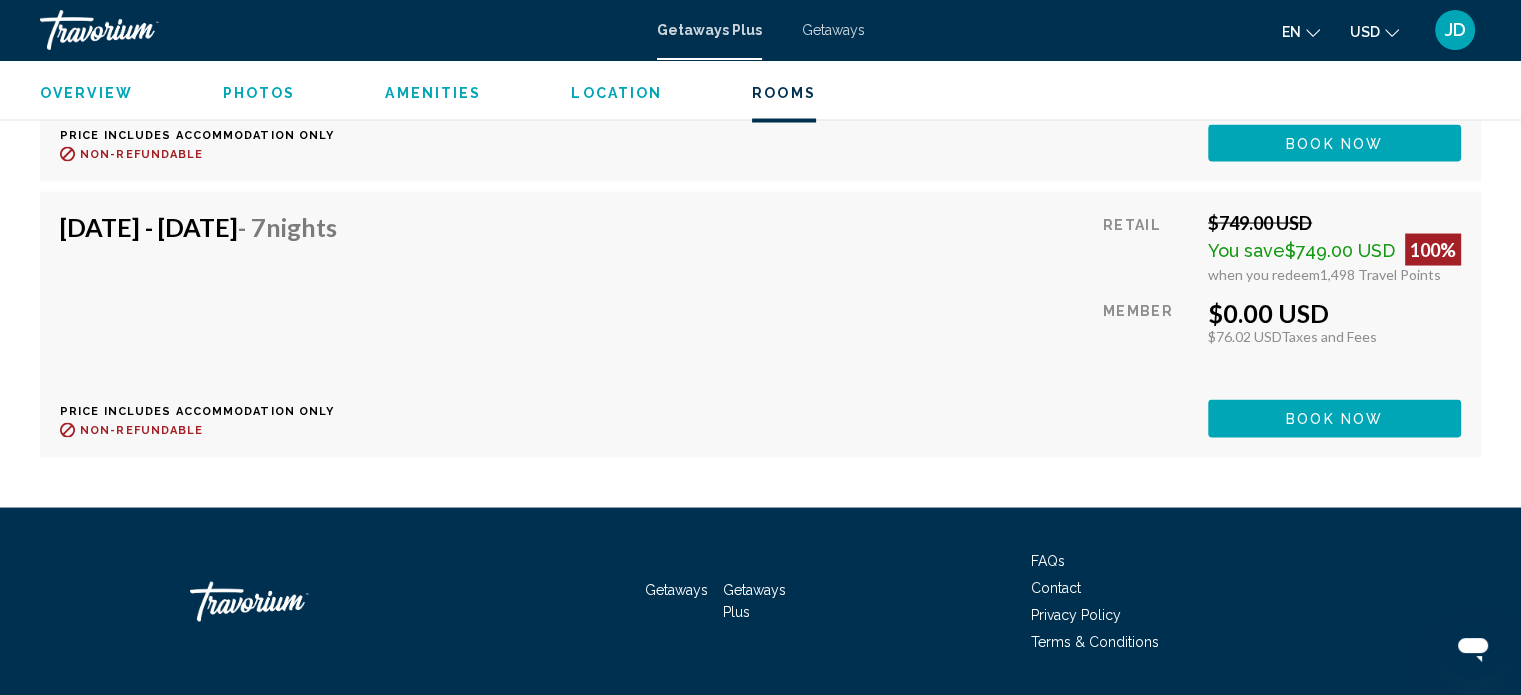 scroll, scrollTop: 3878, scrollLeft: 0, axis: vertical 